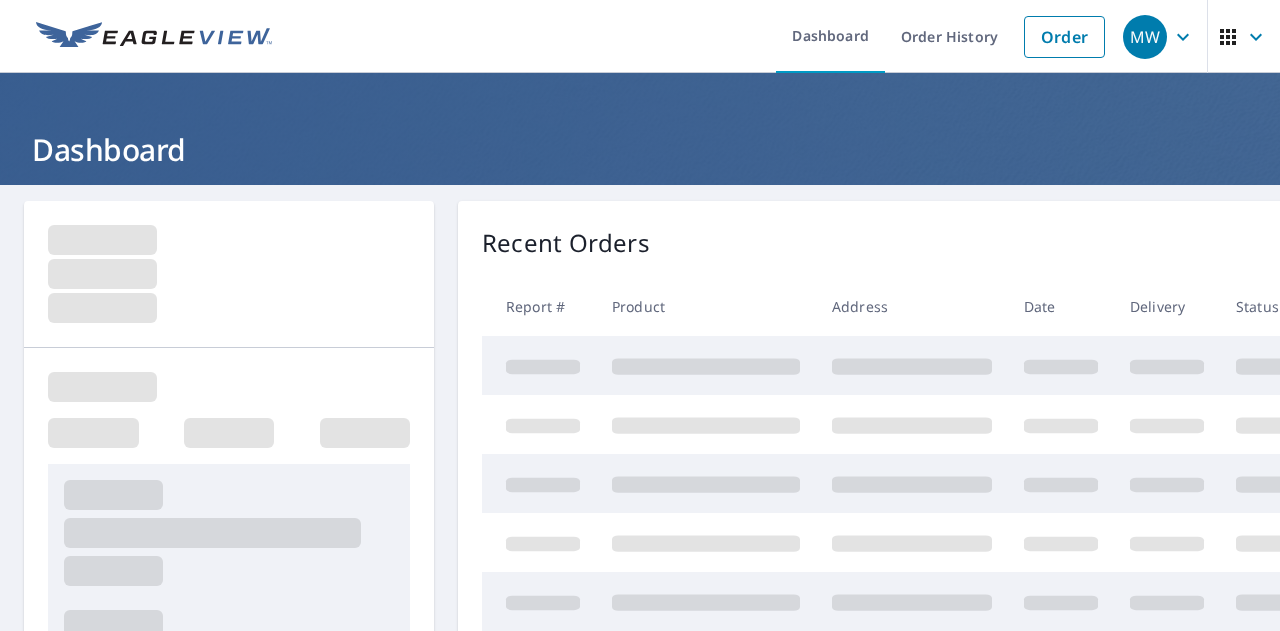 scroll, scrollTop: 0, scrollLeft: 0, axis: both 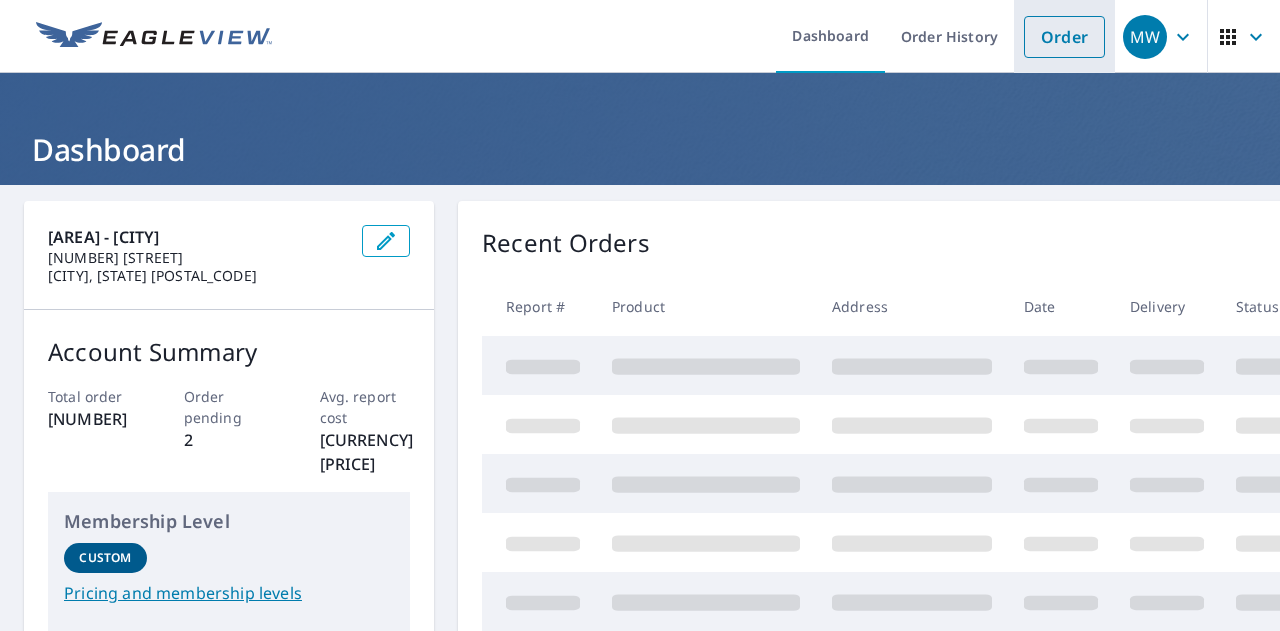 click on "Order" at bounding box center [1064, 37] 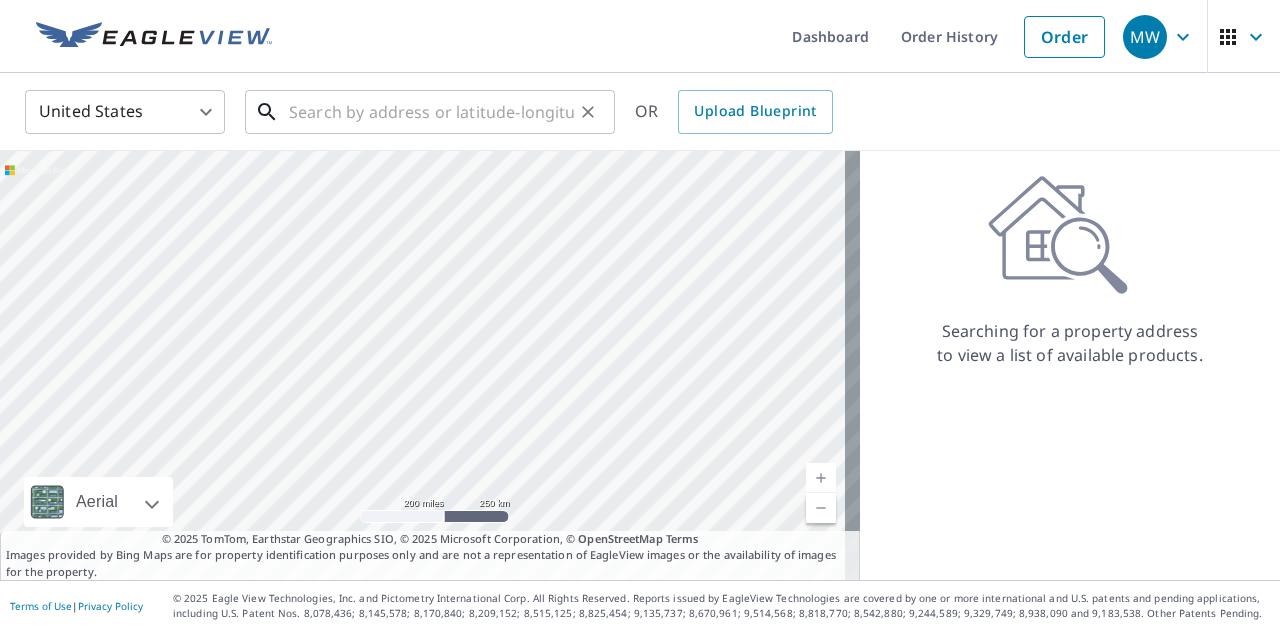 click at bounding box center (431, 112) 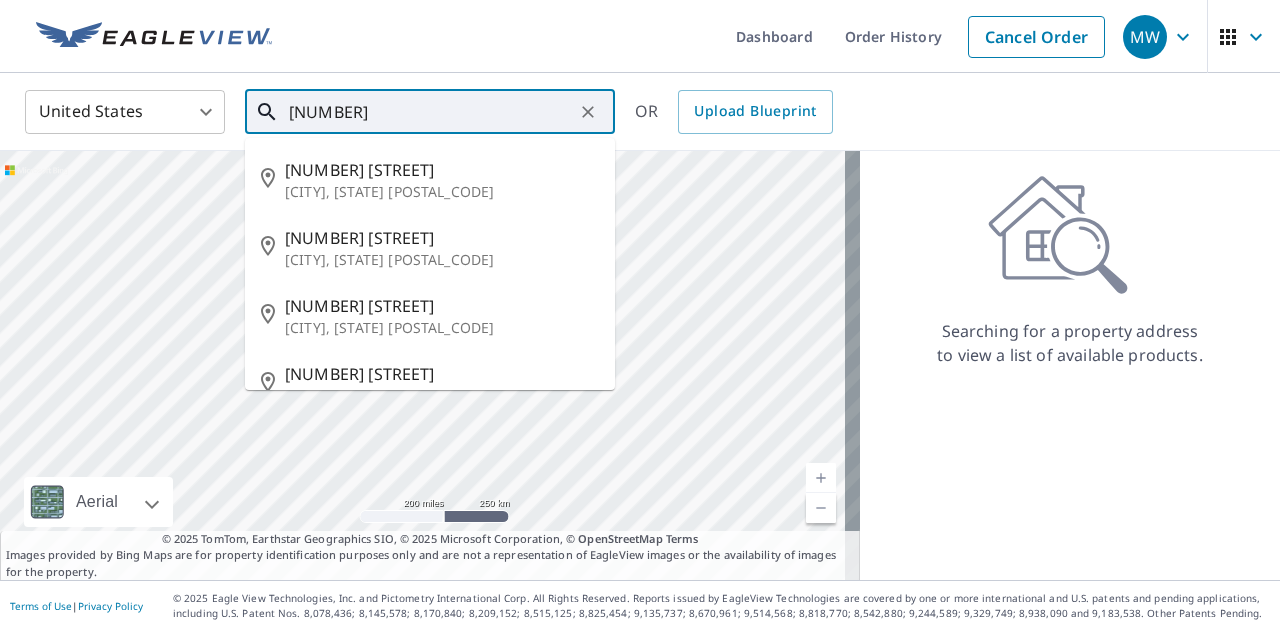 click on "[NUMBER]" at bounding box center [431, 112] 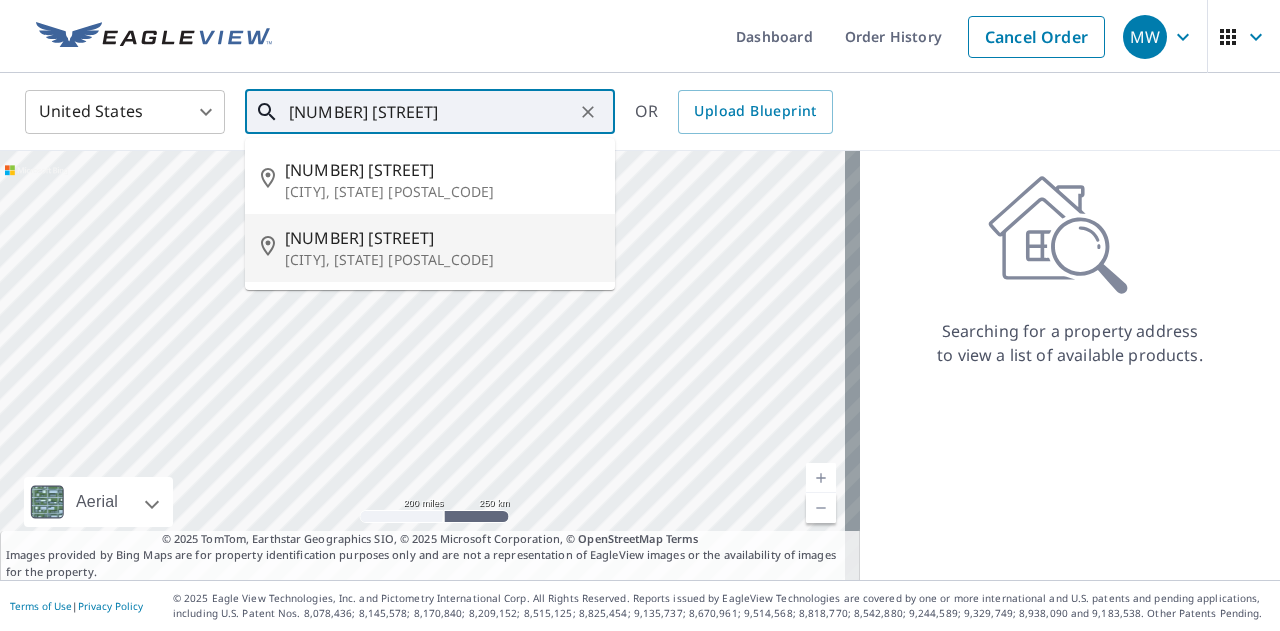 click on "[CITY], [STATE] [POSTAL_CODE]" at bounding box center [442, 260] 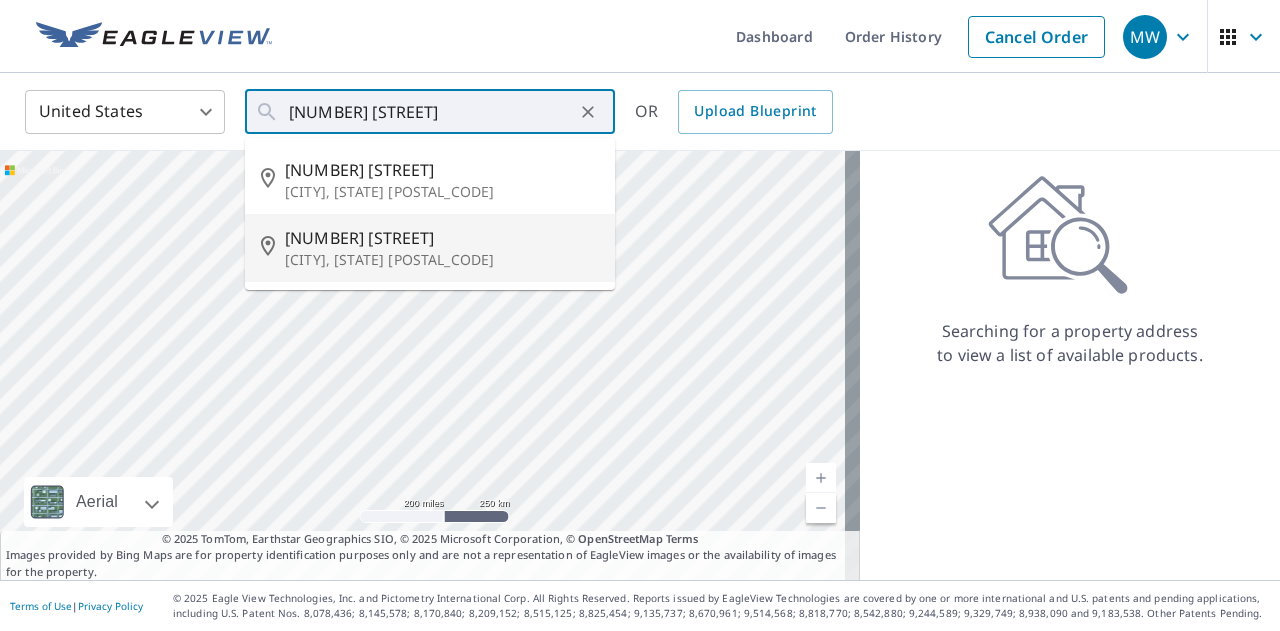 type on "[NUMBER] [STREET] [CITY], [STATE] [POSTAL_CODE]" 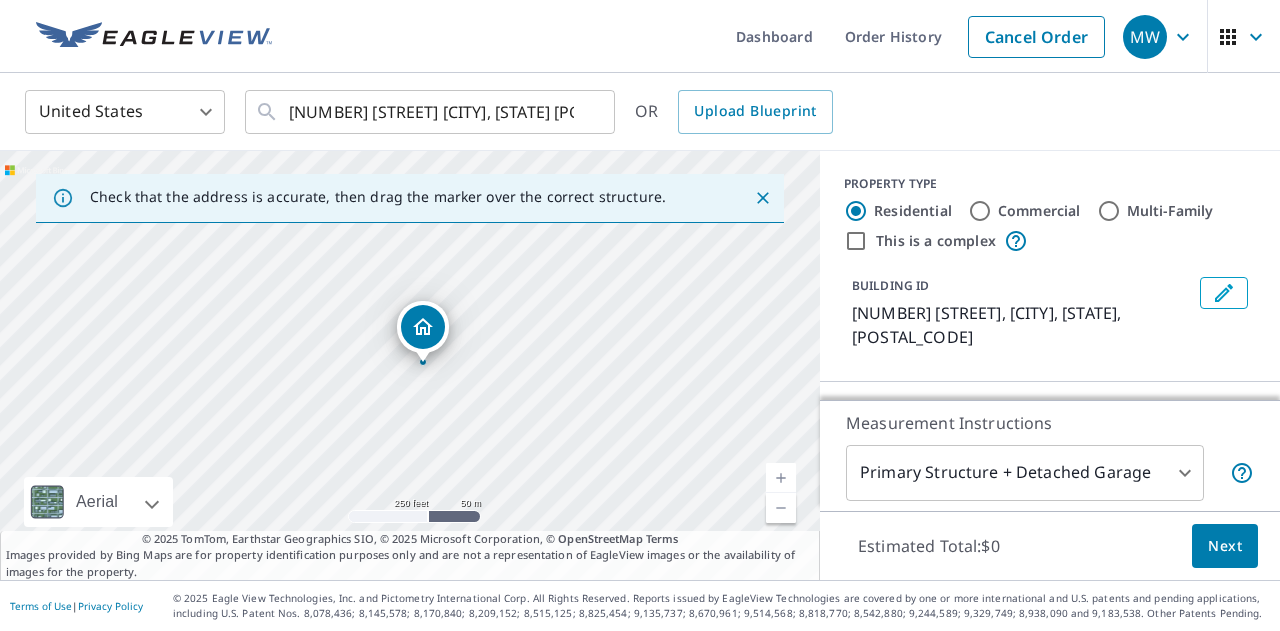 click on "[NUMBER] [STREET] [CITY], [STATE] [POSTAL_CODE]" at bounding box center [410, 365] 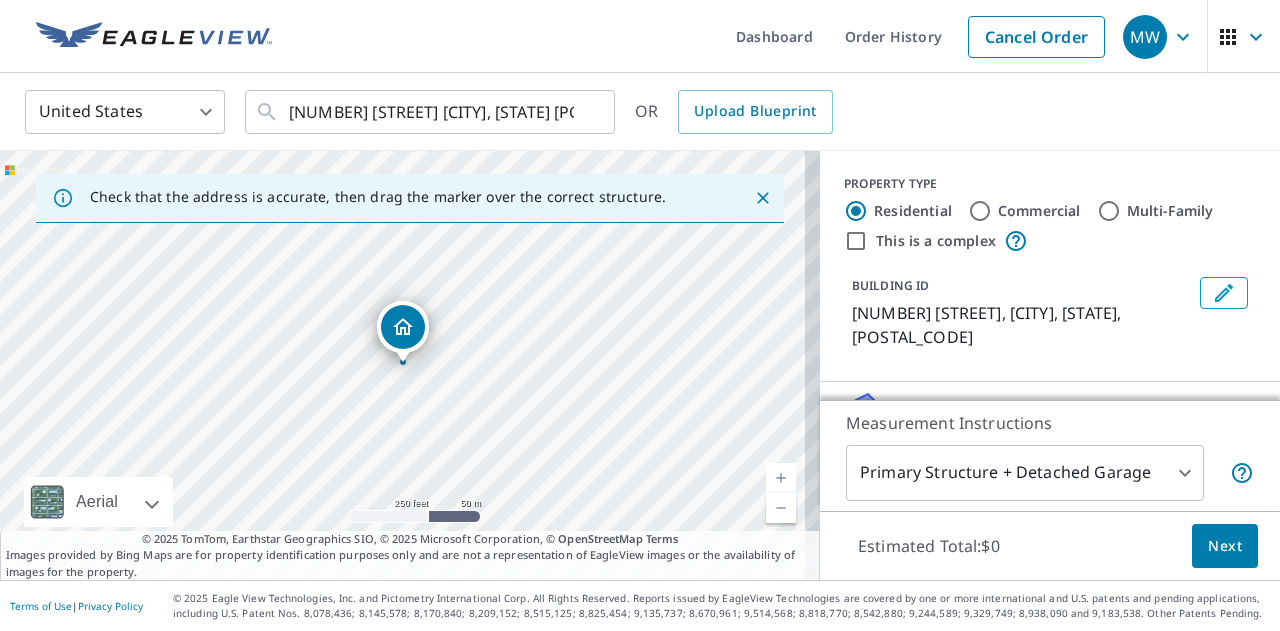 click at bounding box center [781, 478] 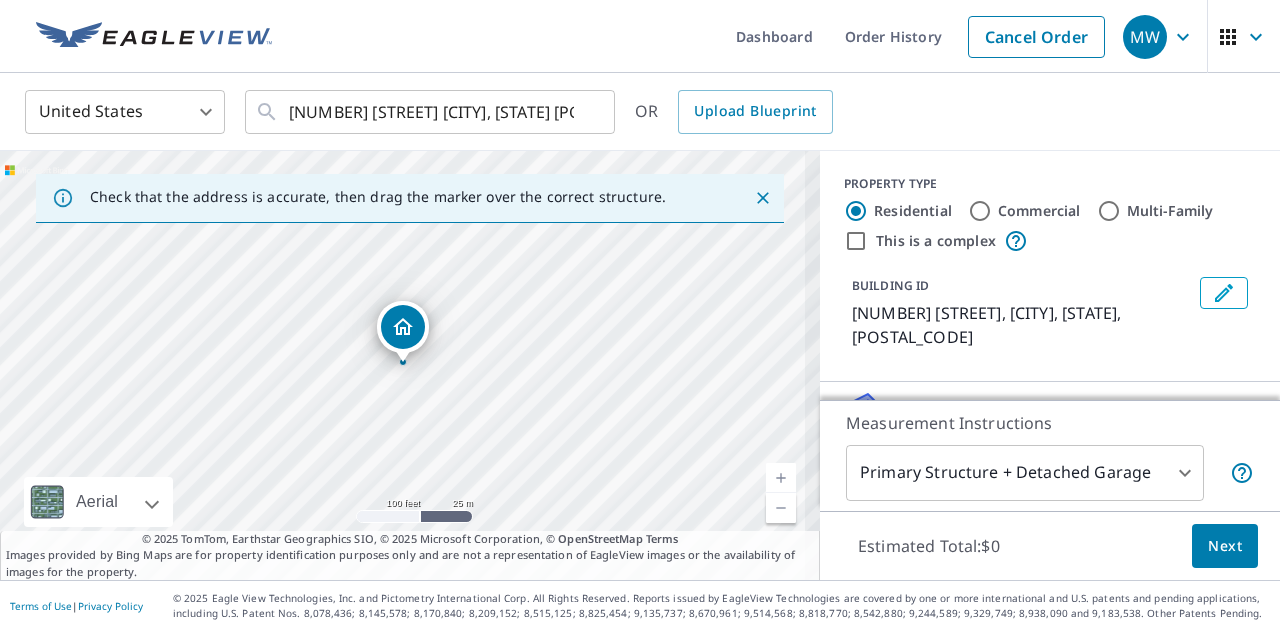 click at bounding box center [781, 478] 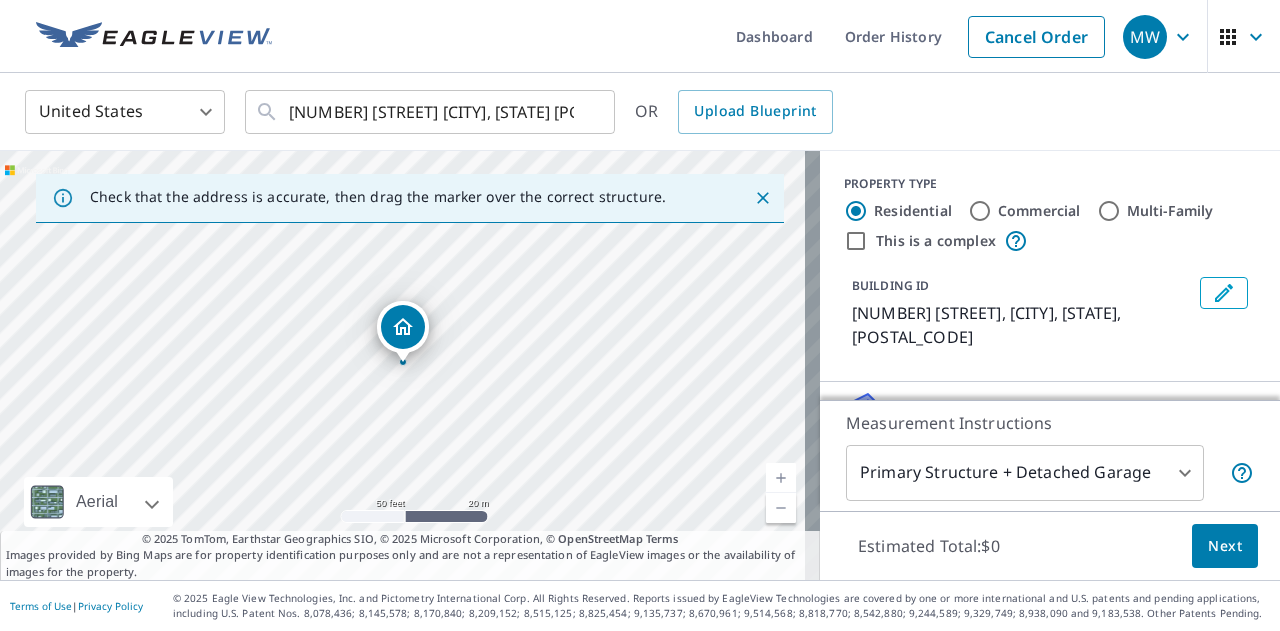 click at bounding box center (781, 478) 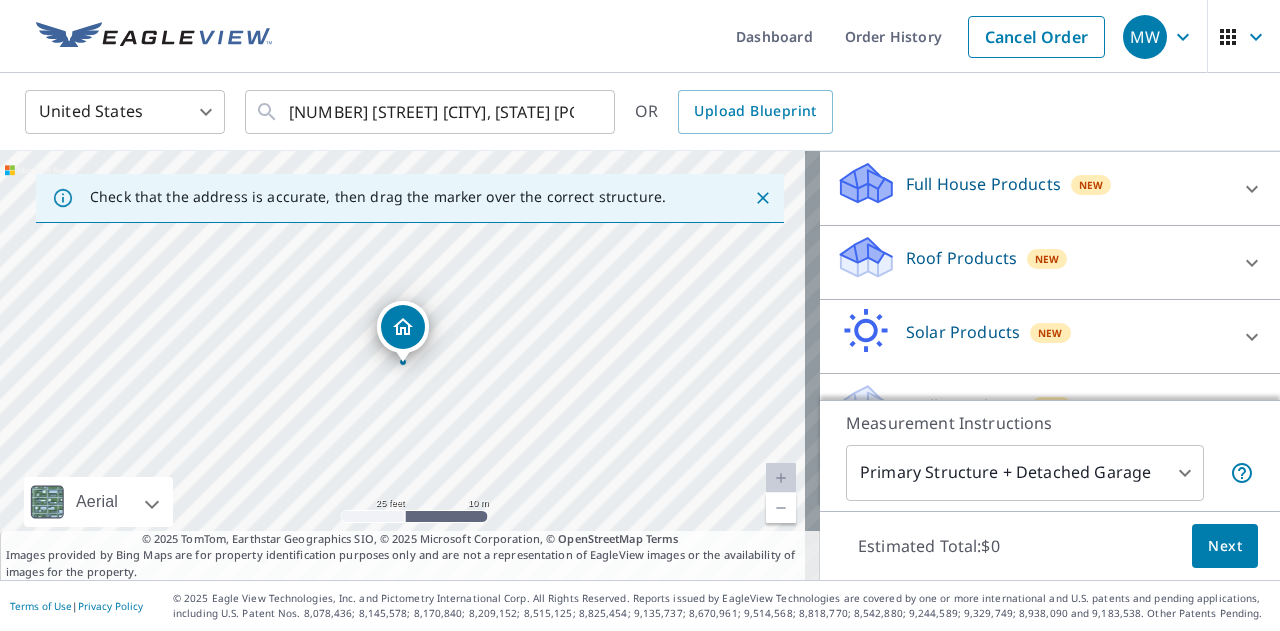 scroll, scrollTop: 260, scrollLeft: 0, axis: vertical 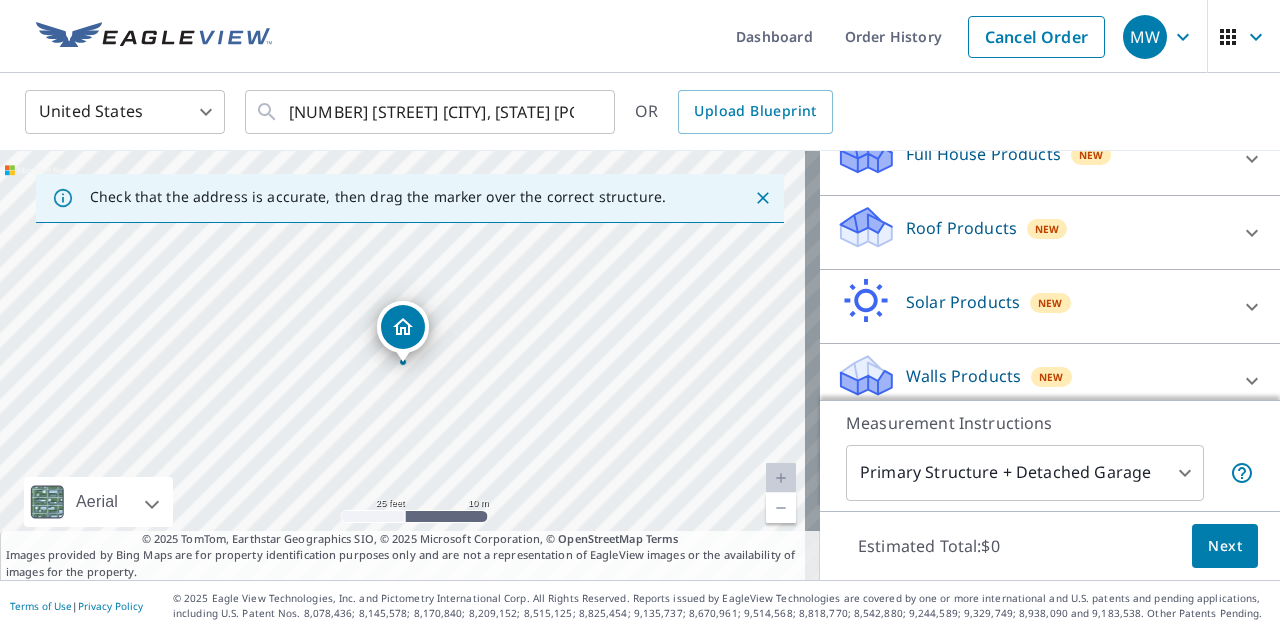 click on "Roof Products" at bounding box center [961, 228] 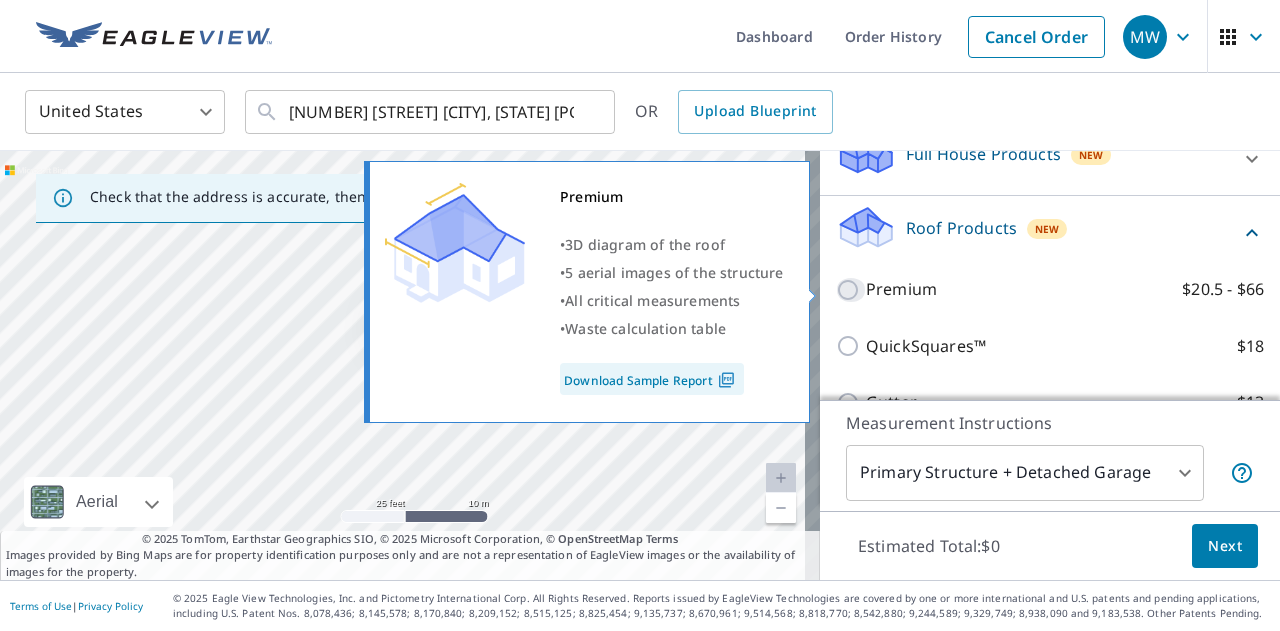 click on "Premium $20.5 - $66" at bounding box center [851, 290] 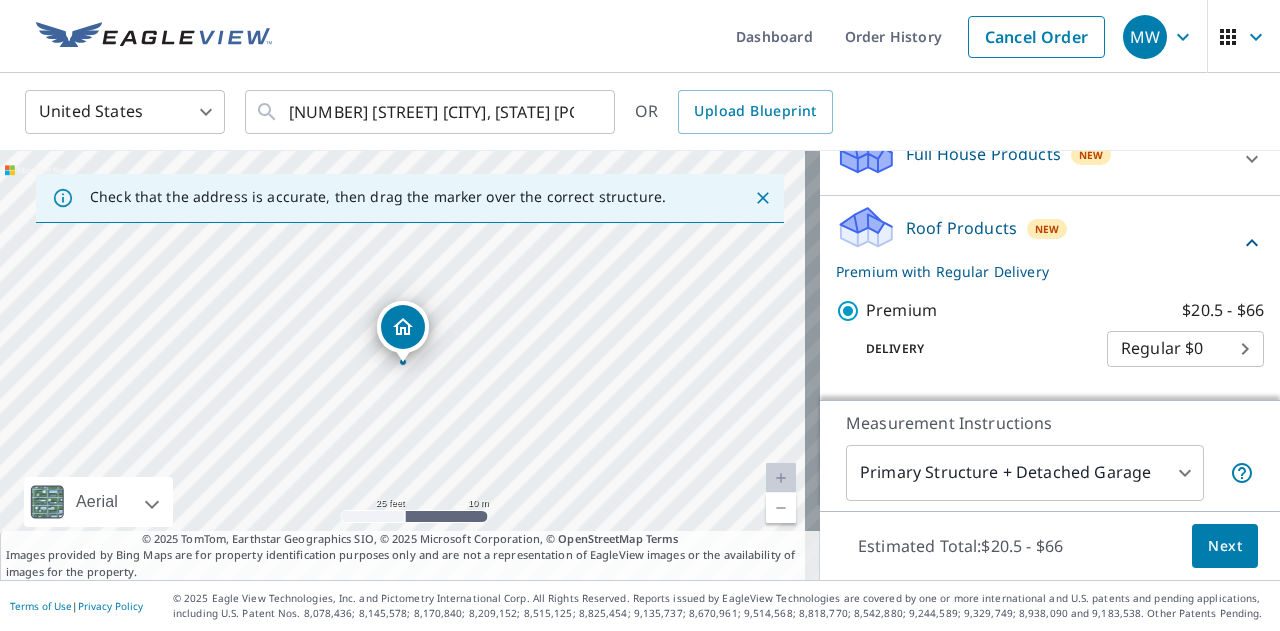 click on "Next" at bounding box center [1225, 546] 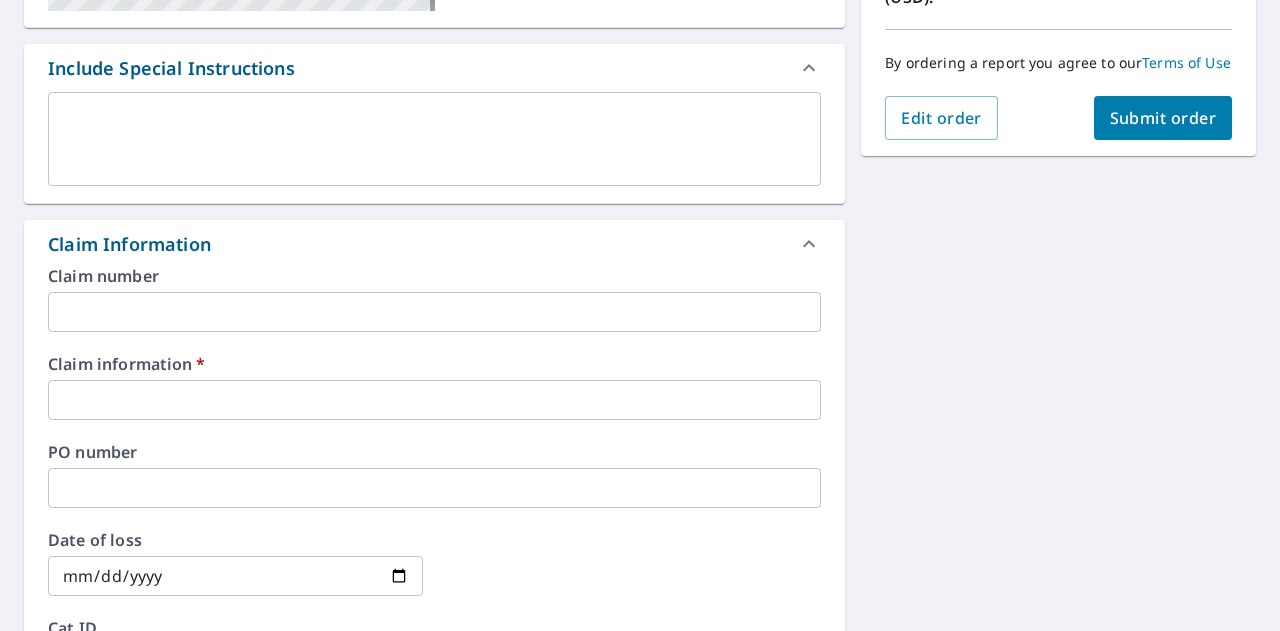 scroll, scrollTop: 570, scrollLeft: 0, axis: vertical 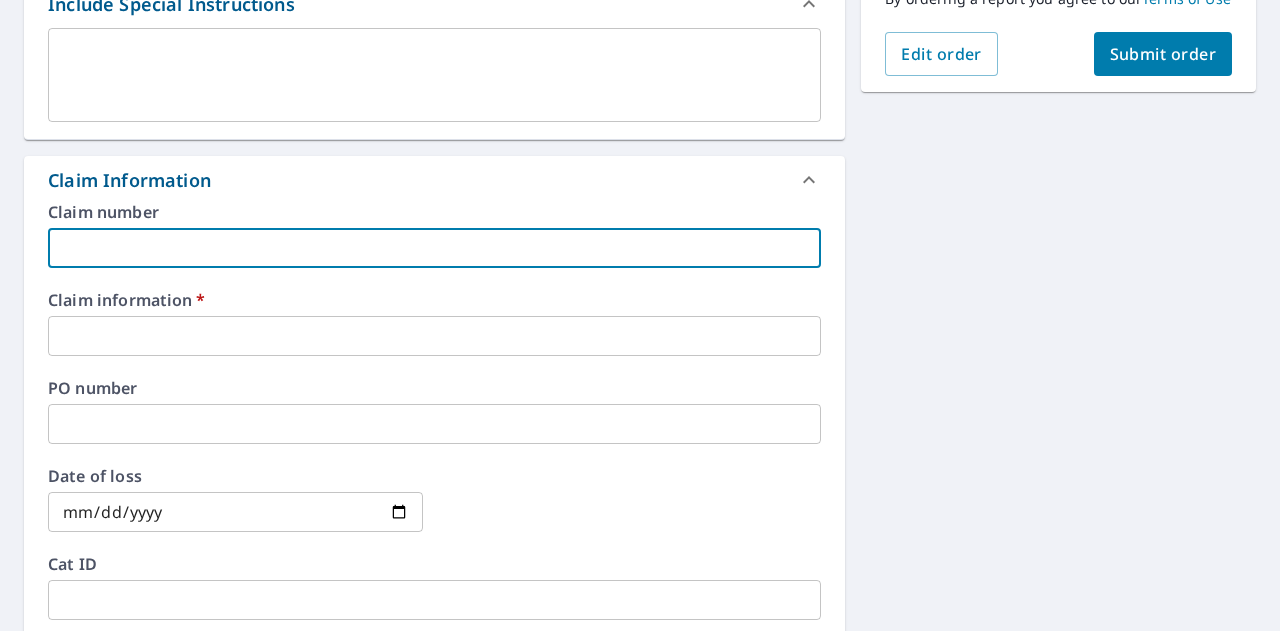 click at bounding box center [434, 248] 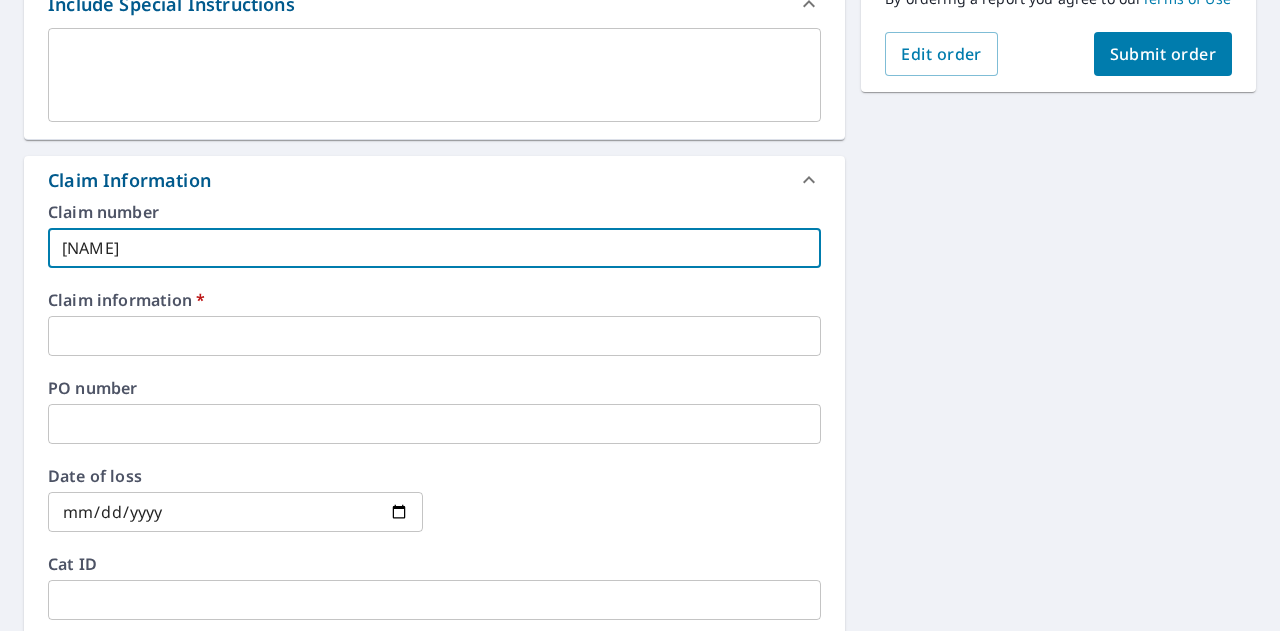 checkbox on "true" 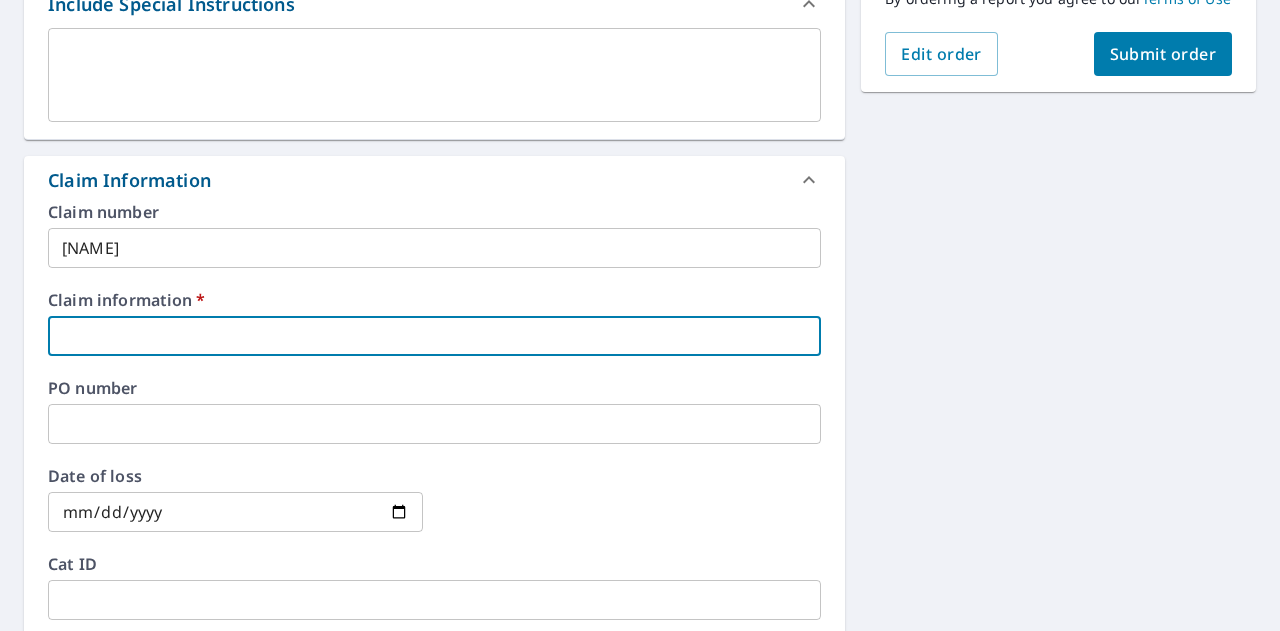 click at bounding box center (434, 336) 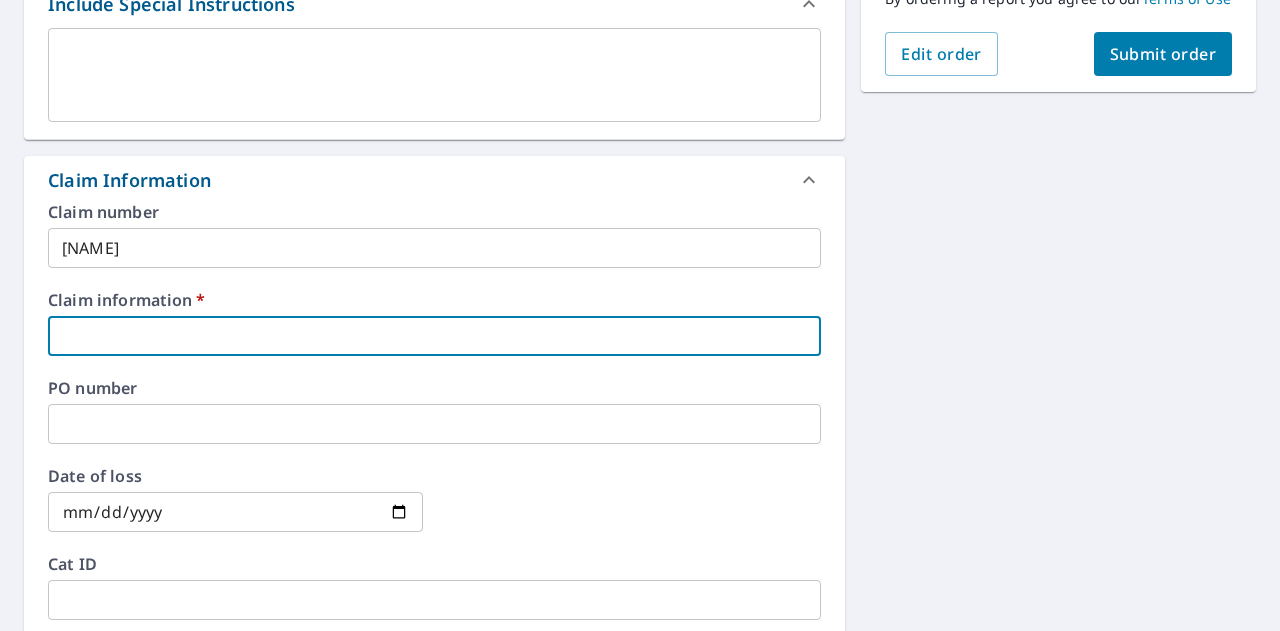type on "[NUMBER]" 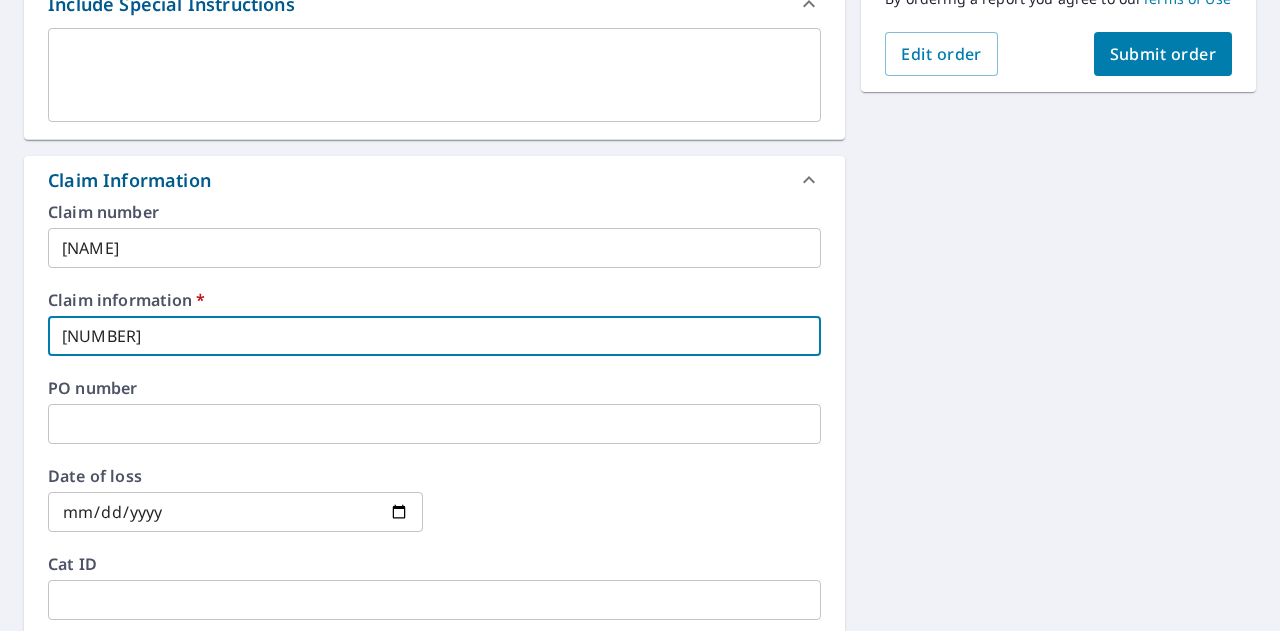 checkbox on "true" 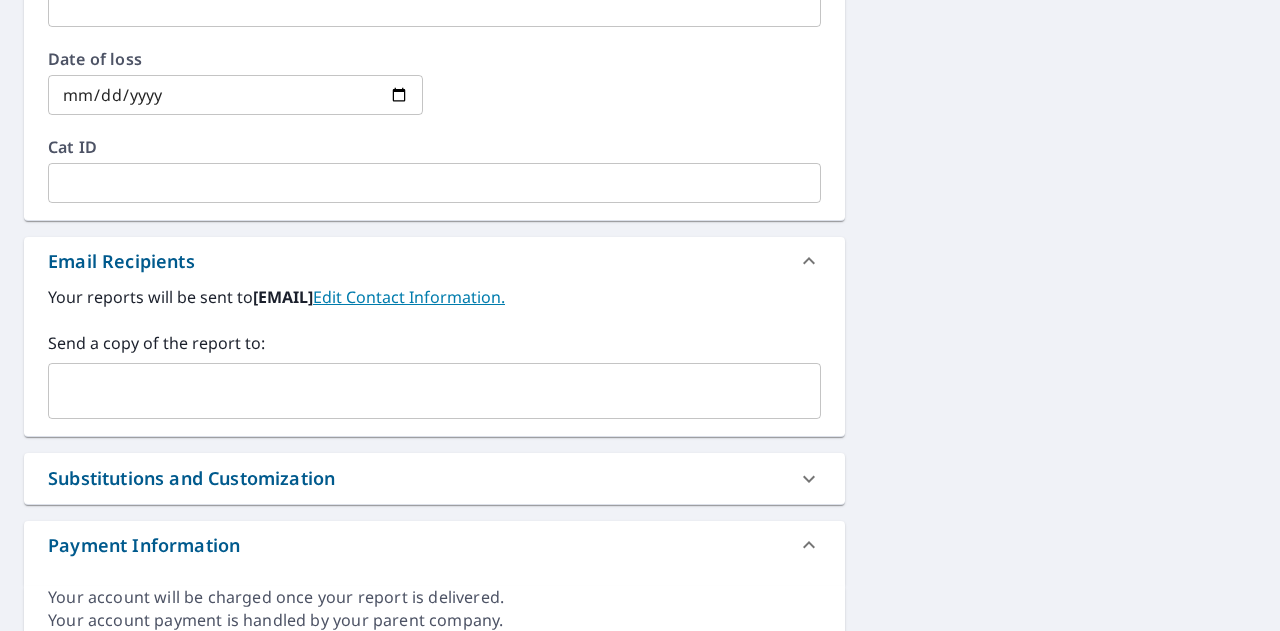 scroll, scrollTop: 1069, scrollLeft: 0, axis: vertical 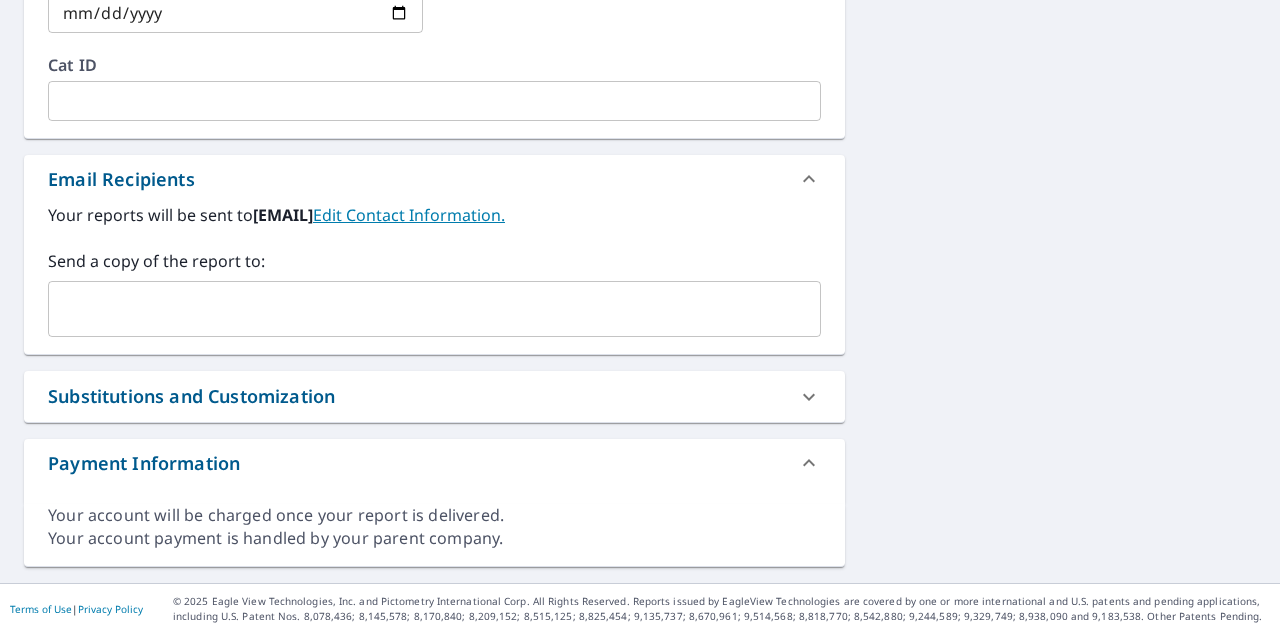 click at bounding box center [419, 309] 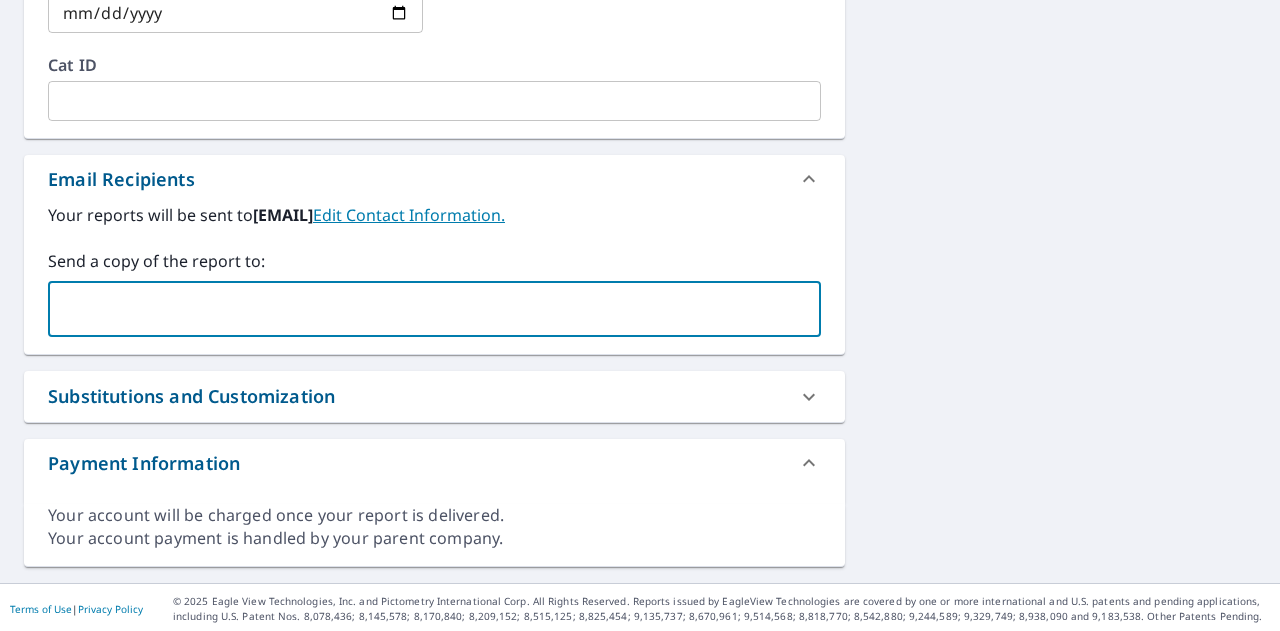 paste on "[NAME] [LAST_NAME] [EMAIL]" 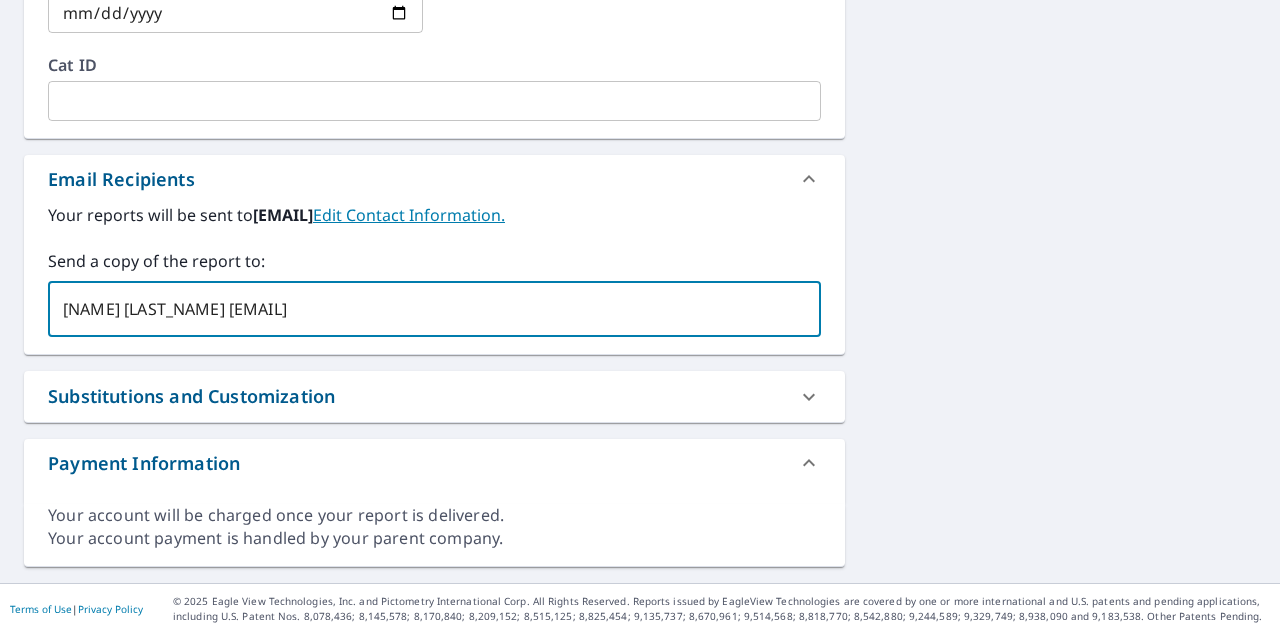 type 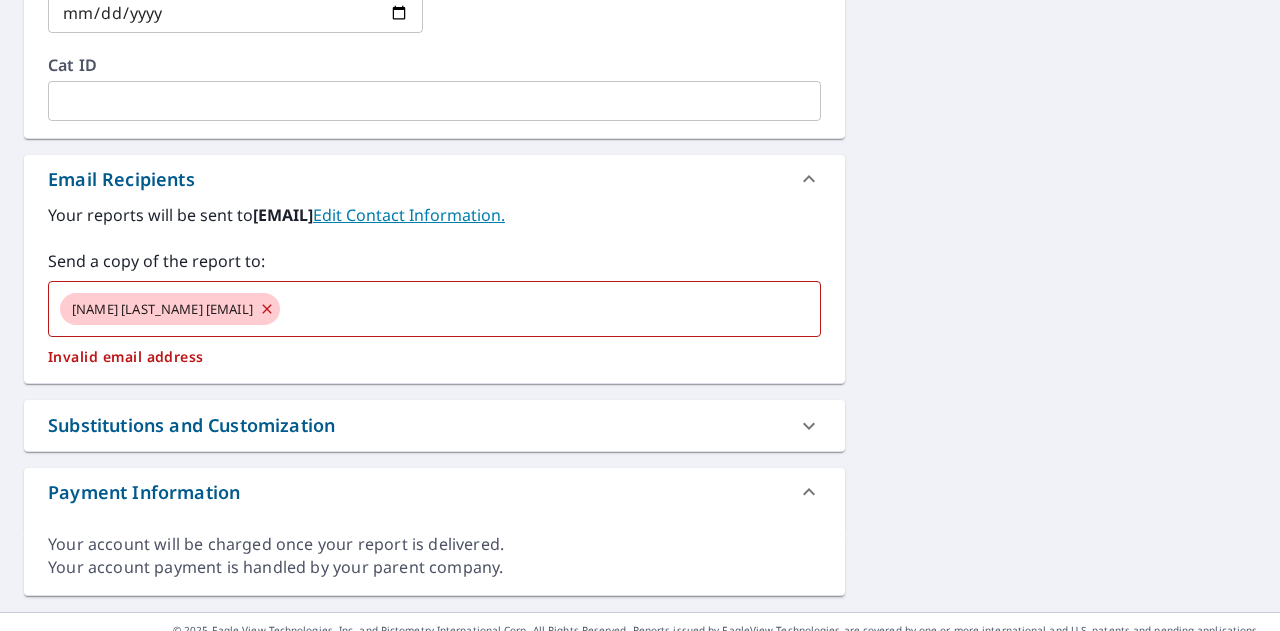 drag, startPoint x: 411, startPoint y: 301, endPoint x: 460, endPoint y: 395, distance: 106.004715 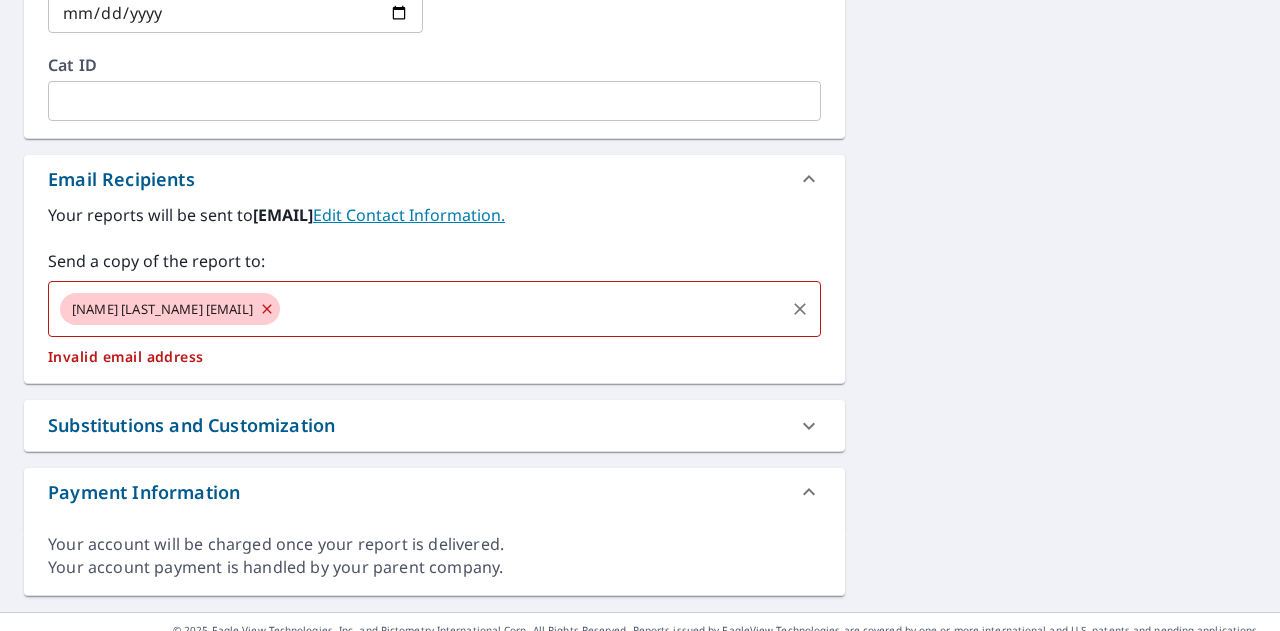 click on "[NAME] [LAST_NAME] [EMAIL]" at bounding box center [162, 309] 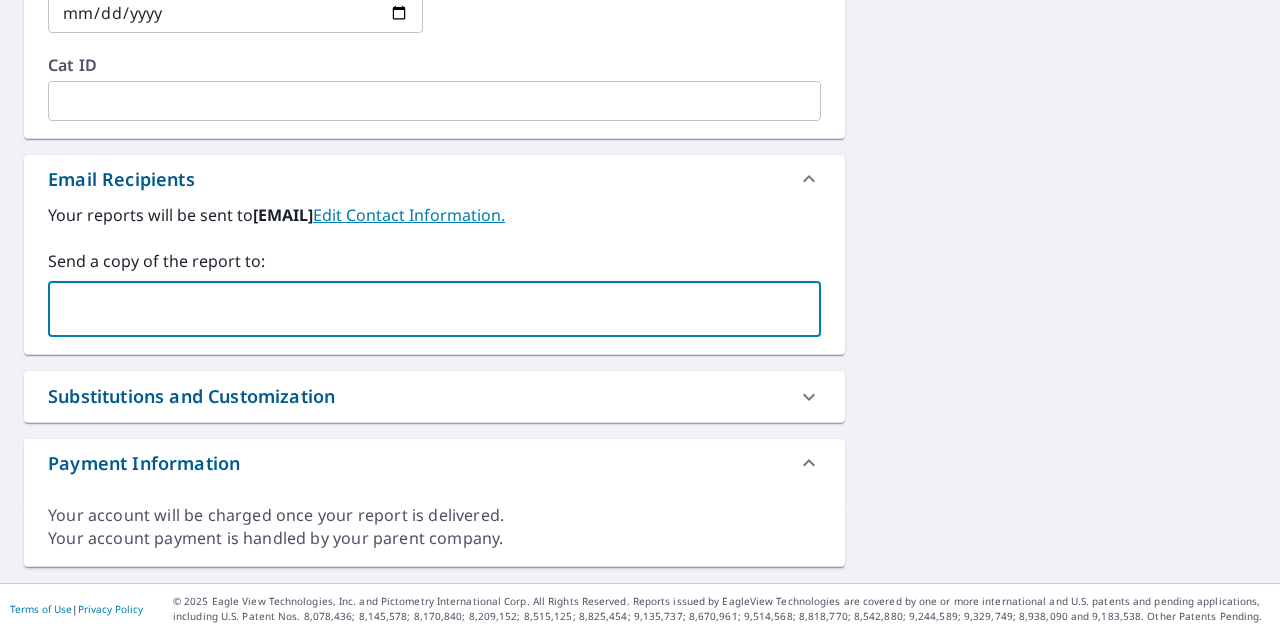 click on "​" at bounding box center (434, 309) 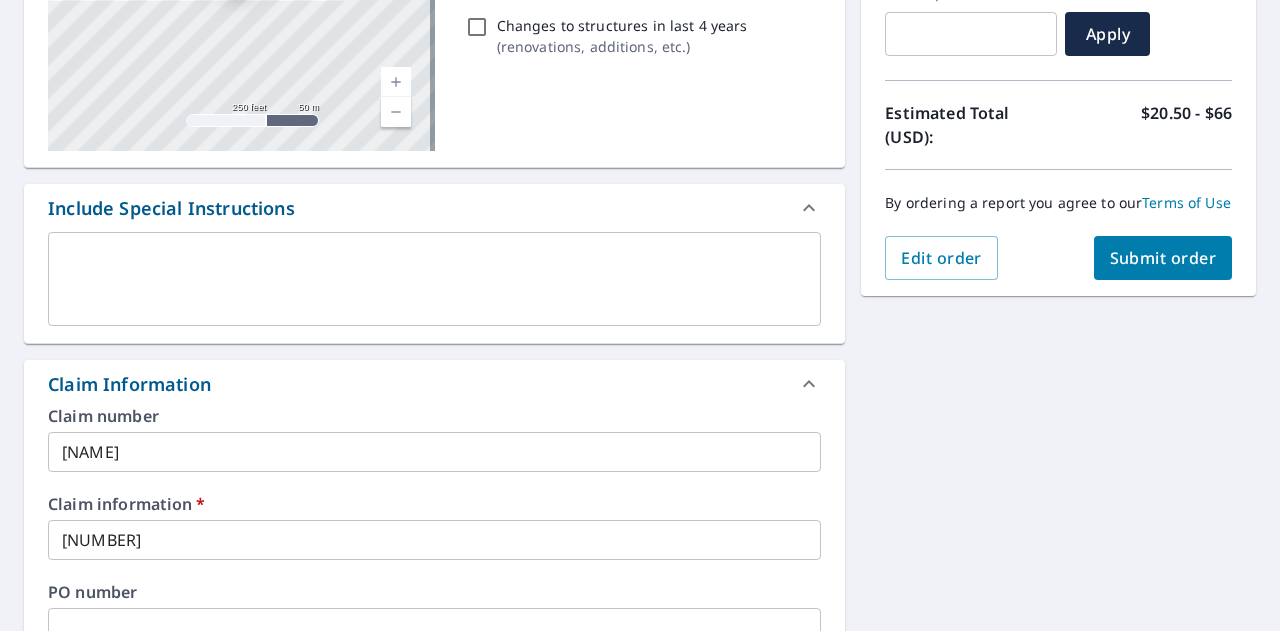 scroll, scrollTop: 363, scrollLeft: 0, axis: vertical 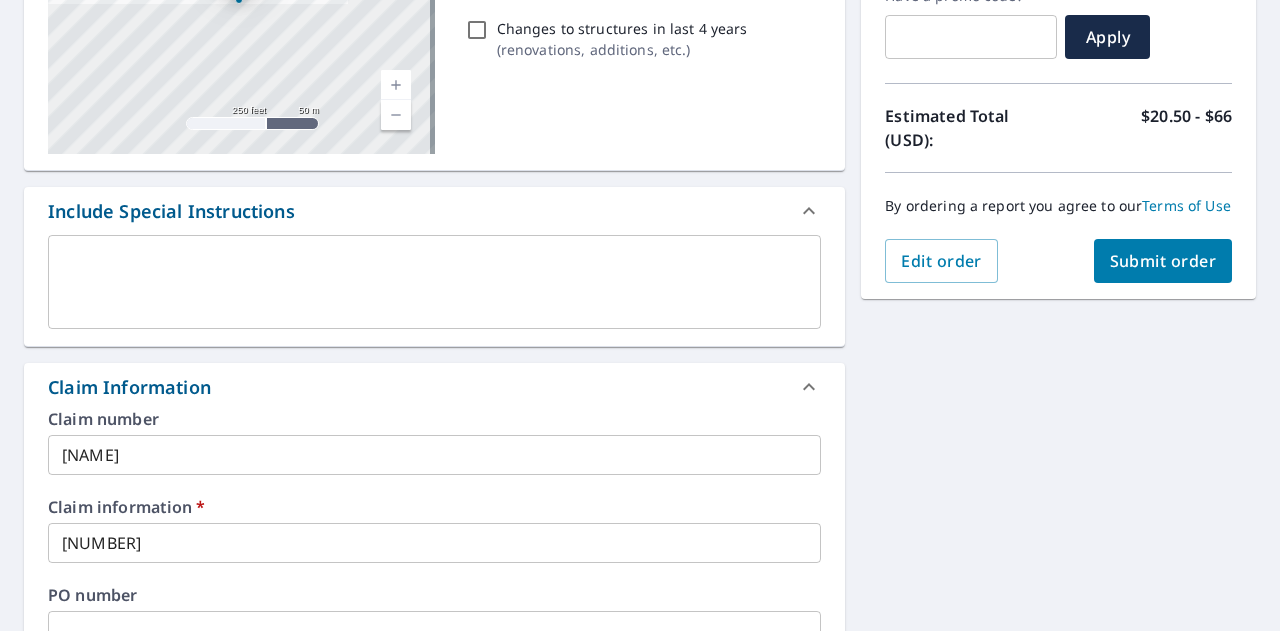 type on "[EMAIL]" 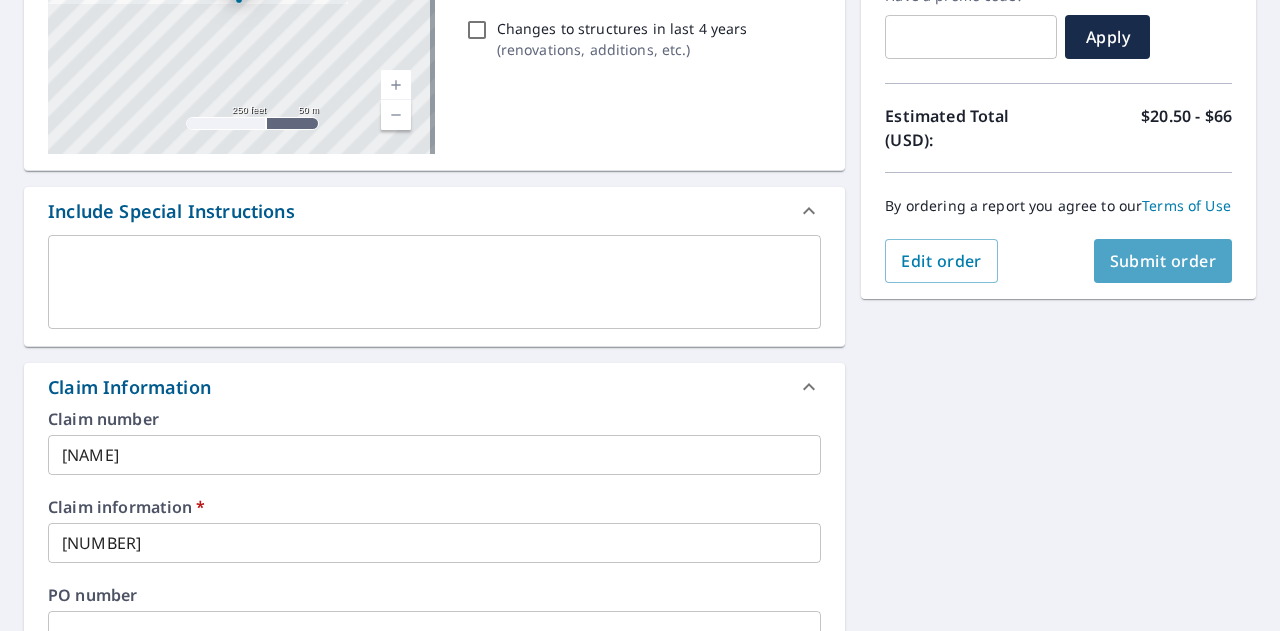 click on "Submit order" at bounding box center [1163, 261] 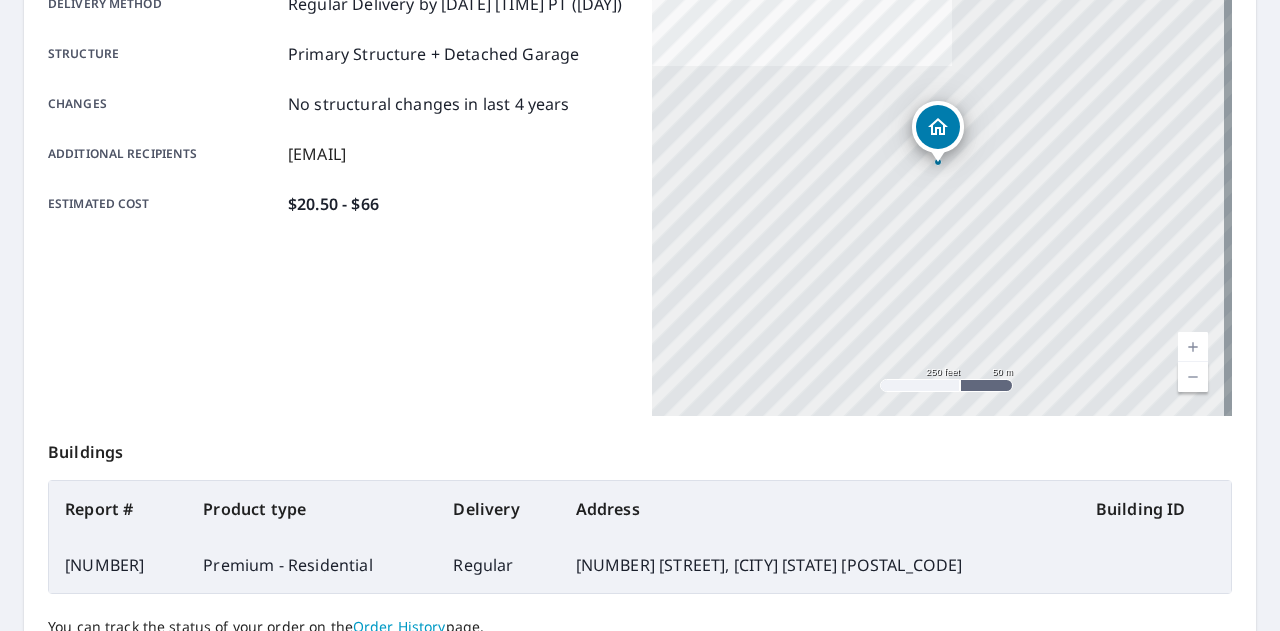 scroll, scrollTop: 0, scrollLeft: 0, axis: both 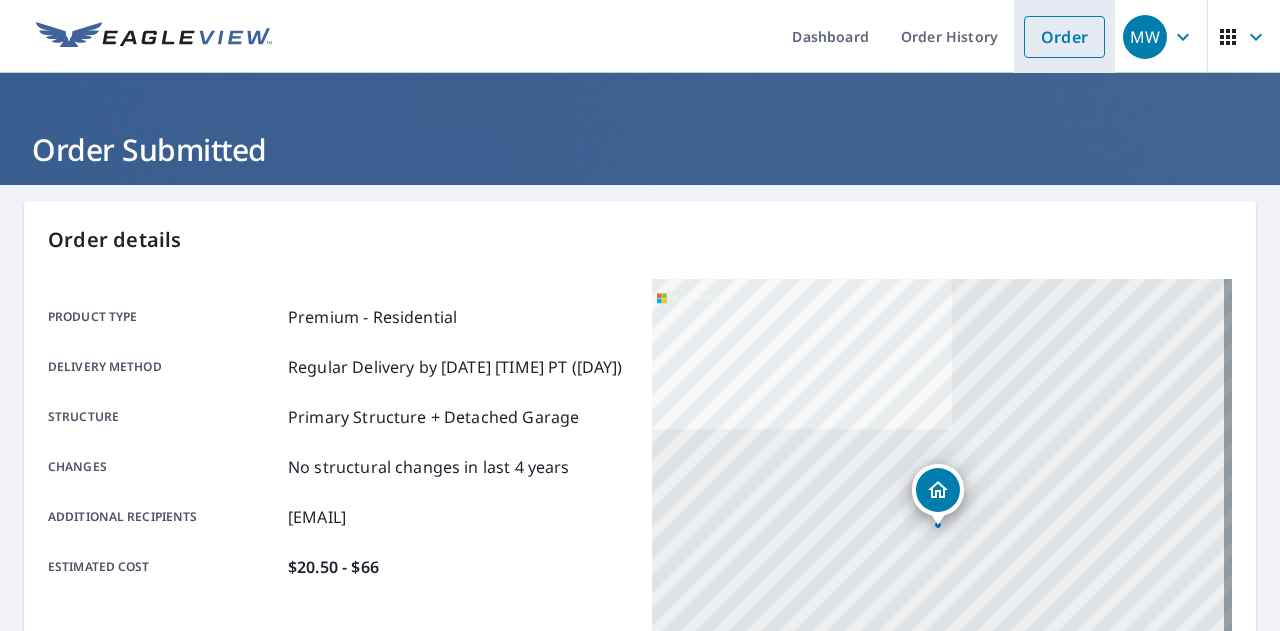 click on "Order" at bounding box center [1064, 37] 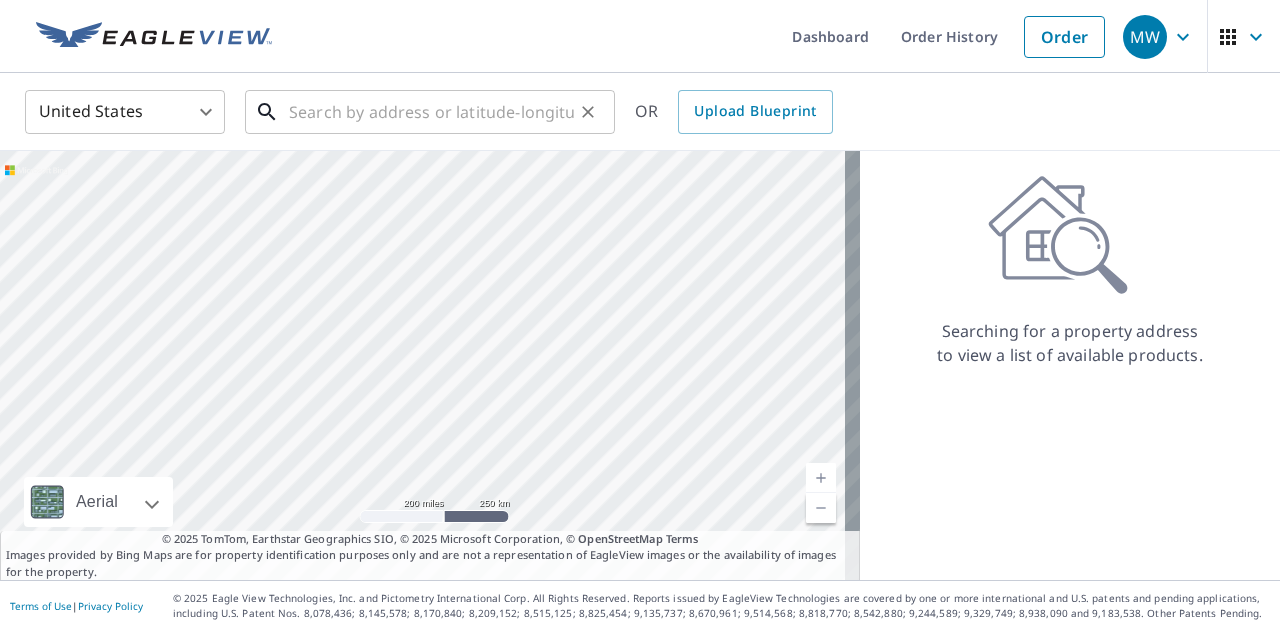 click at bounding box center [431, 112] 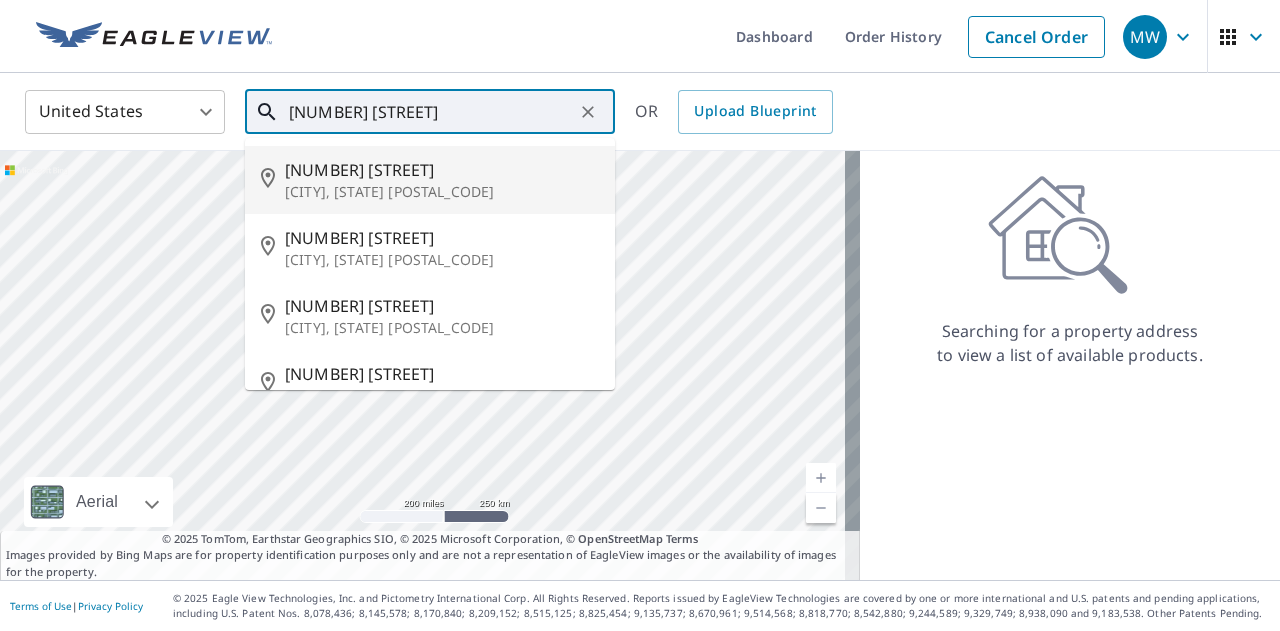 click on "[NUMBER] [STREET]" at bounding box center (442, 170) 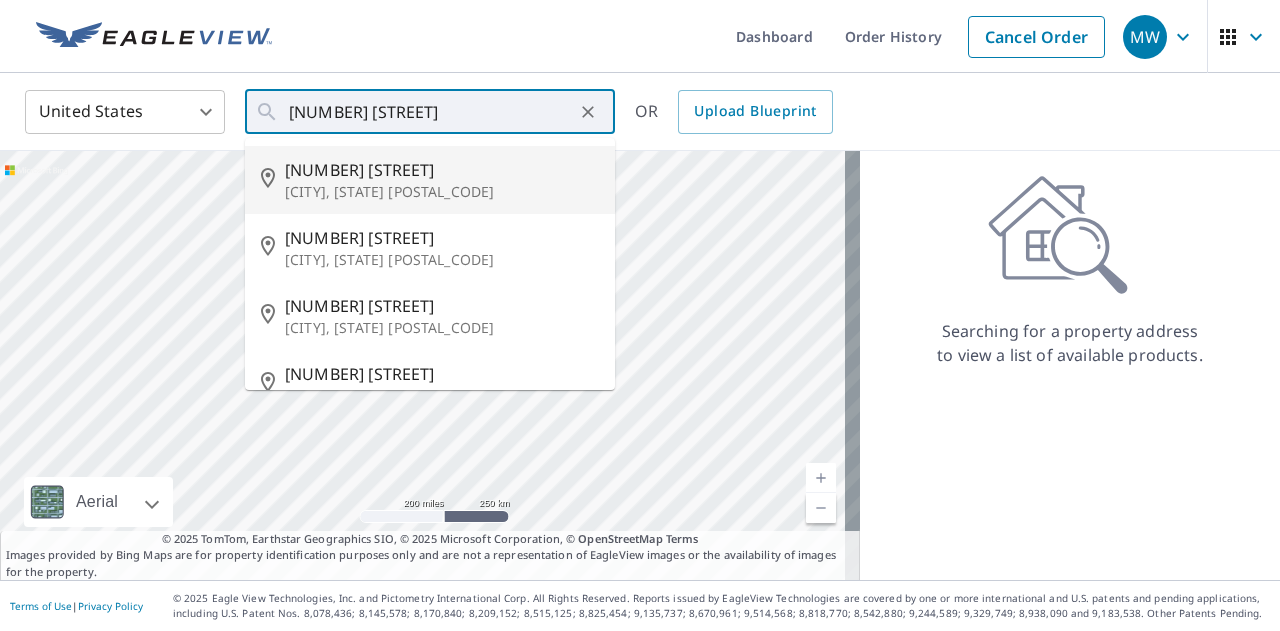 type on "[NUMBER] [STREET] [CITY], [STATE] [POSTAL_CODE]" 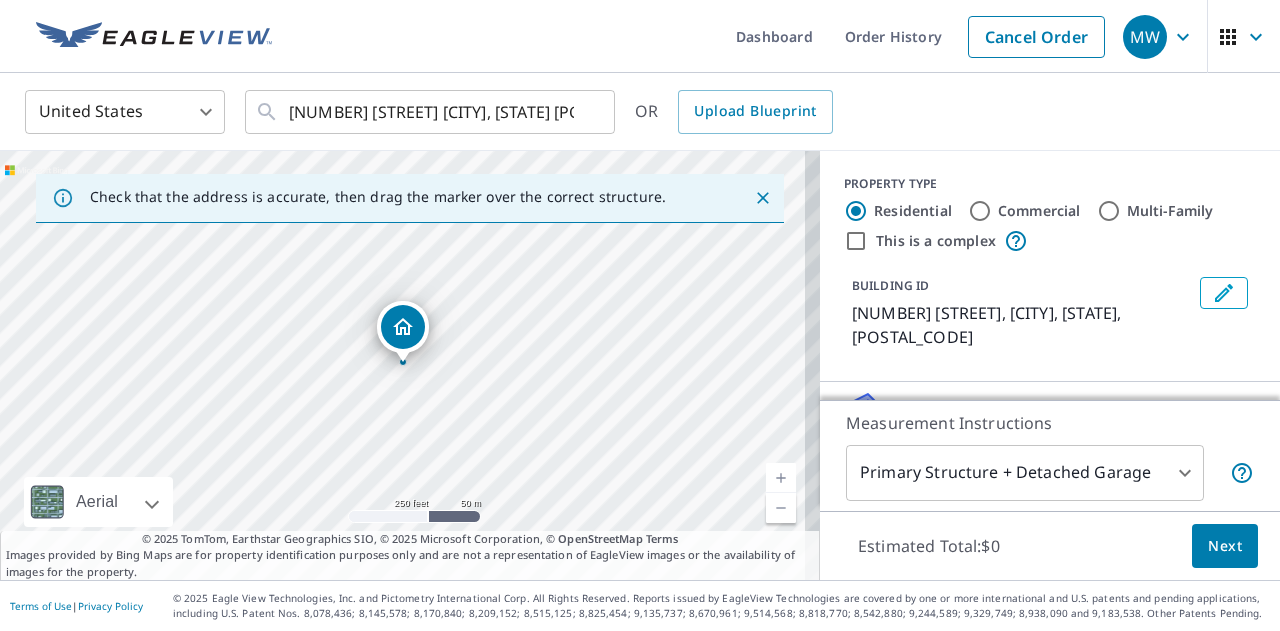 click at bounding box center (781, 478) 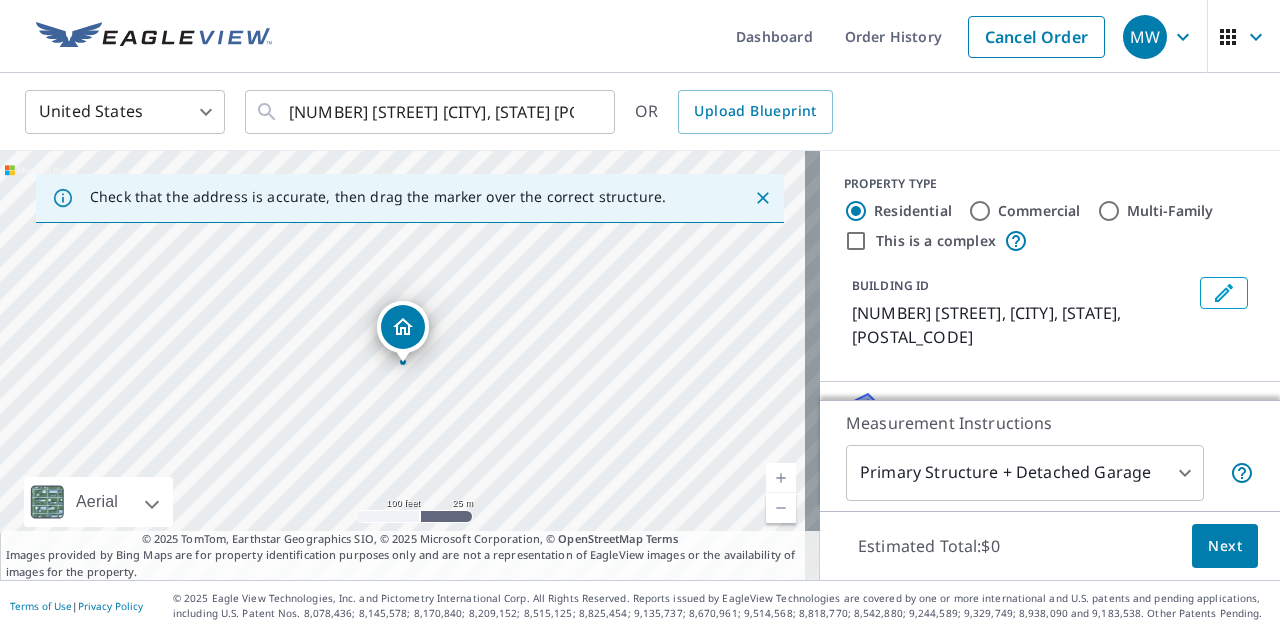 click at bounding box center [781, 478] 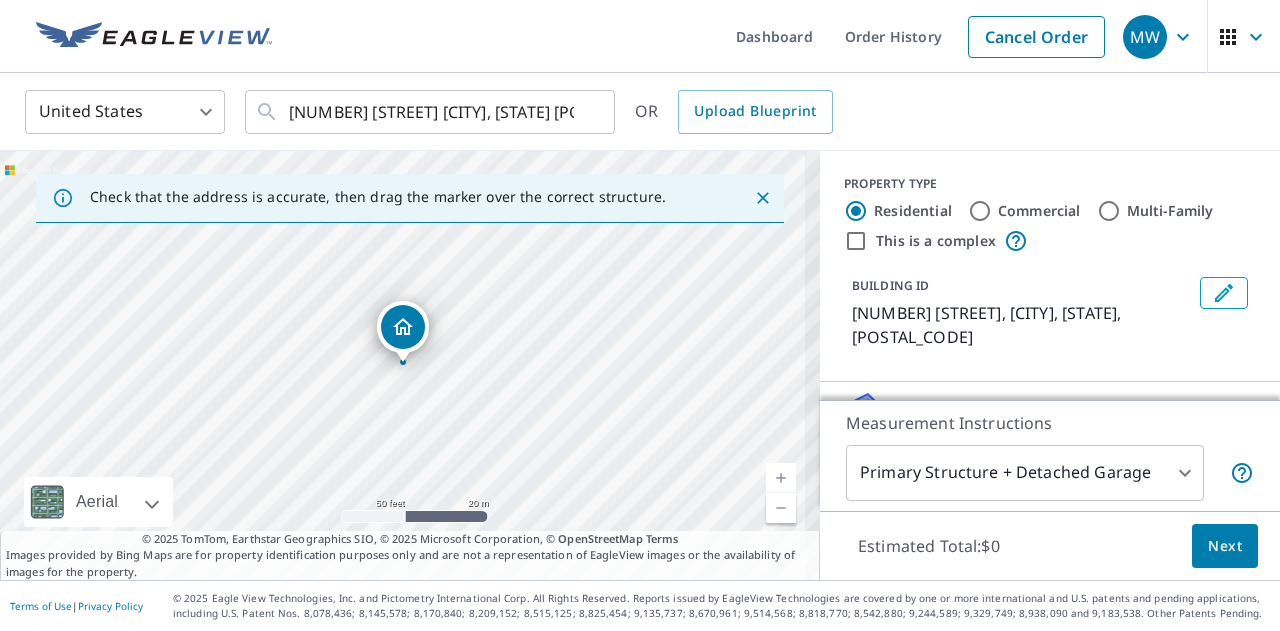 click at bounding box center (781, 478) 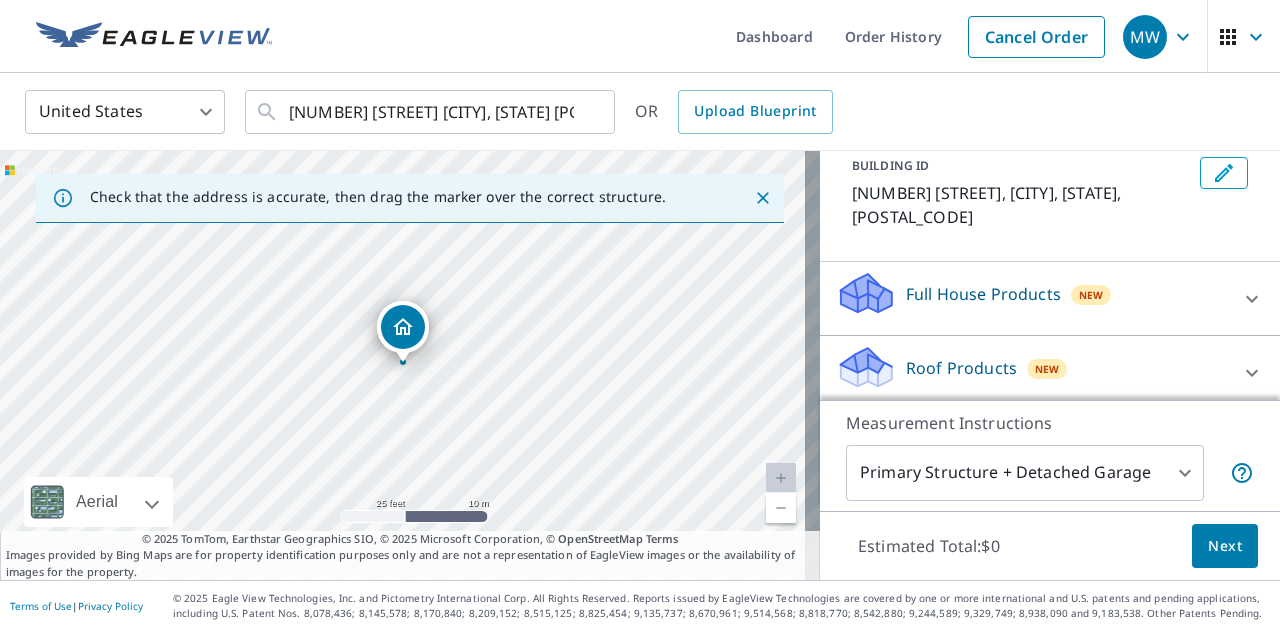 scroll, scrollTop: 122, scrollLeft: 0, axis: vertical 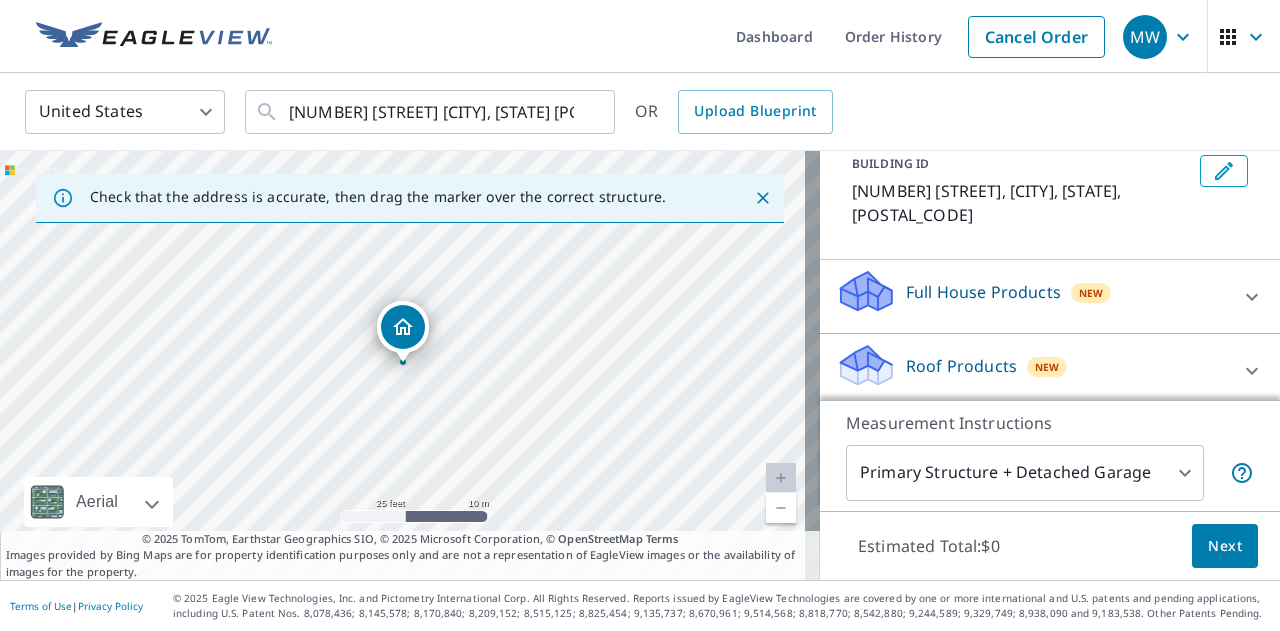 click on "Roof Products New" at bounding box center (1032, 370) 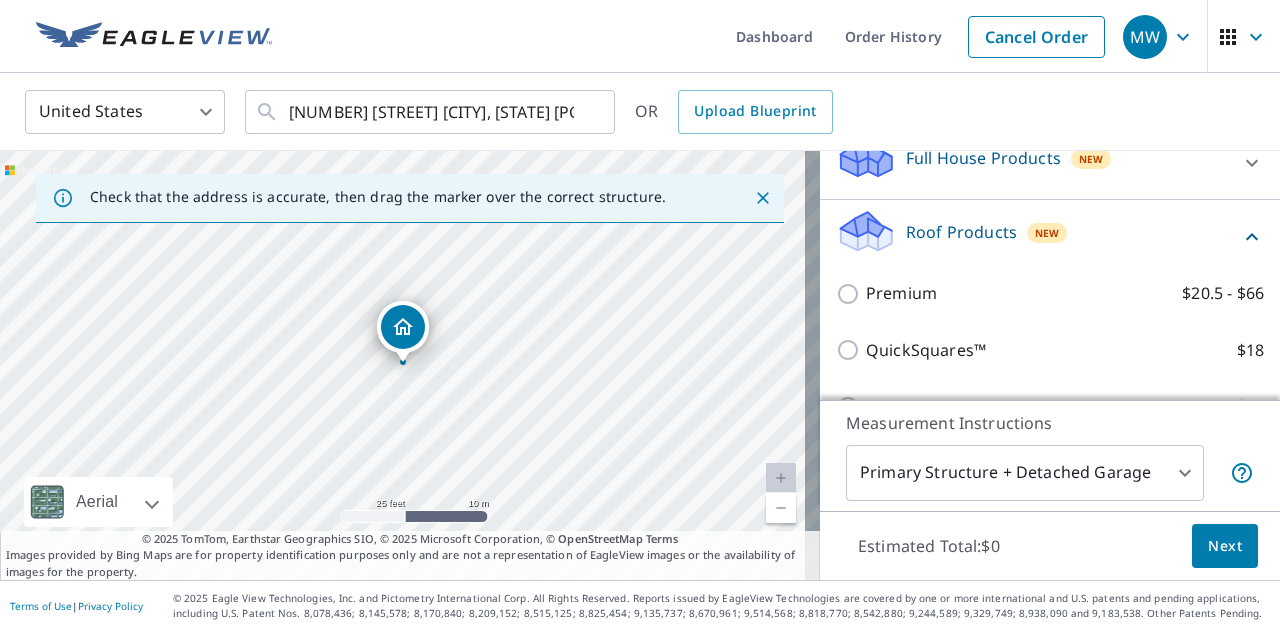 scroll, scrollTop: 296, scrollLeft: 0, axis: vertical 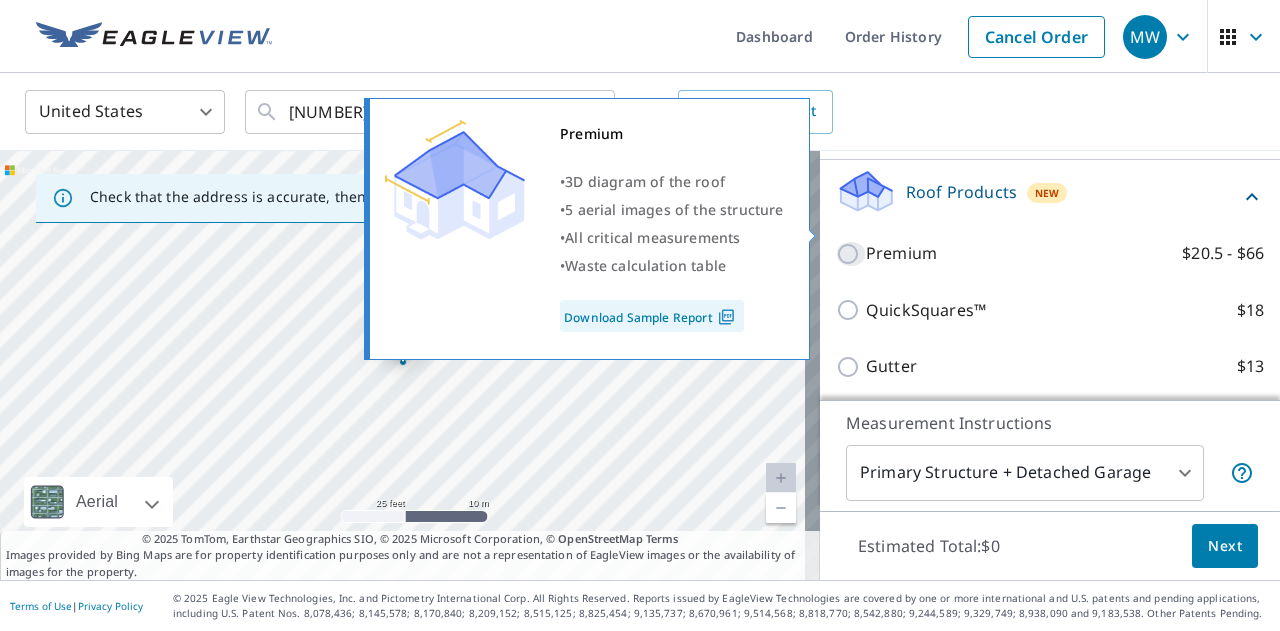 click on "Premium $20.5 - $66" at bounding box center [851, 254] 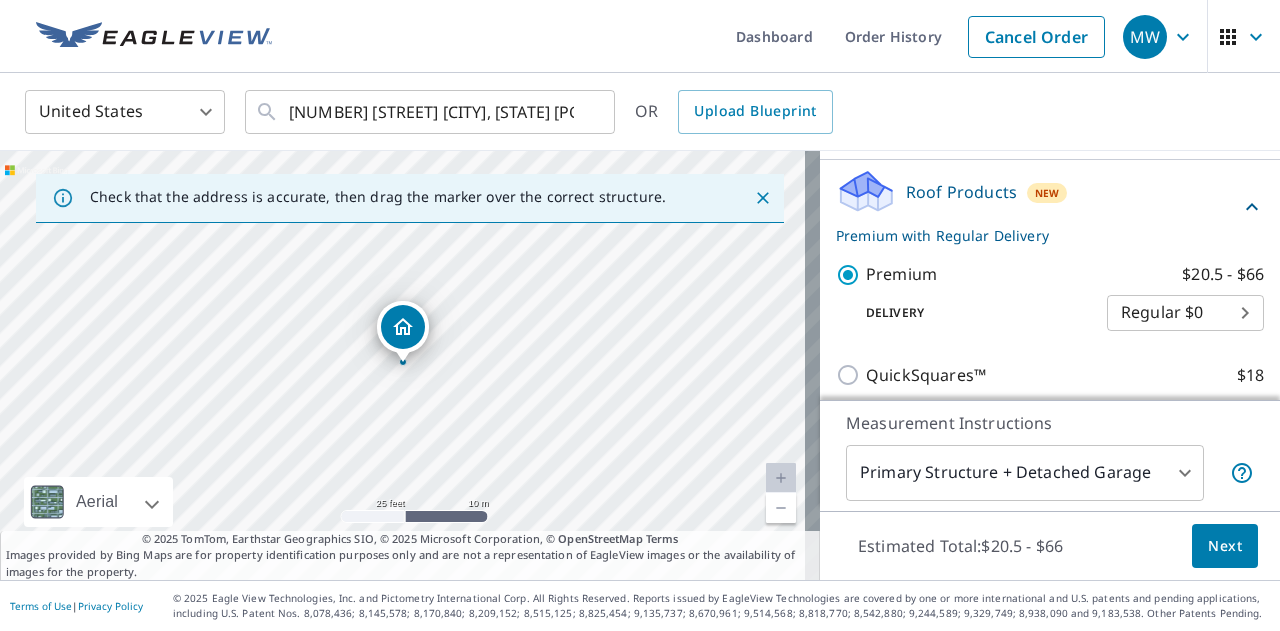 click on "Next" at bounding box center (1225, 546) 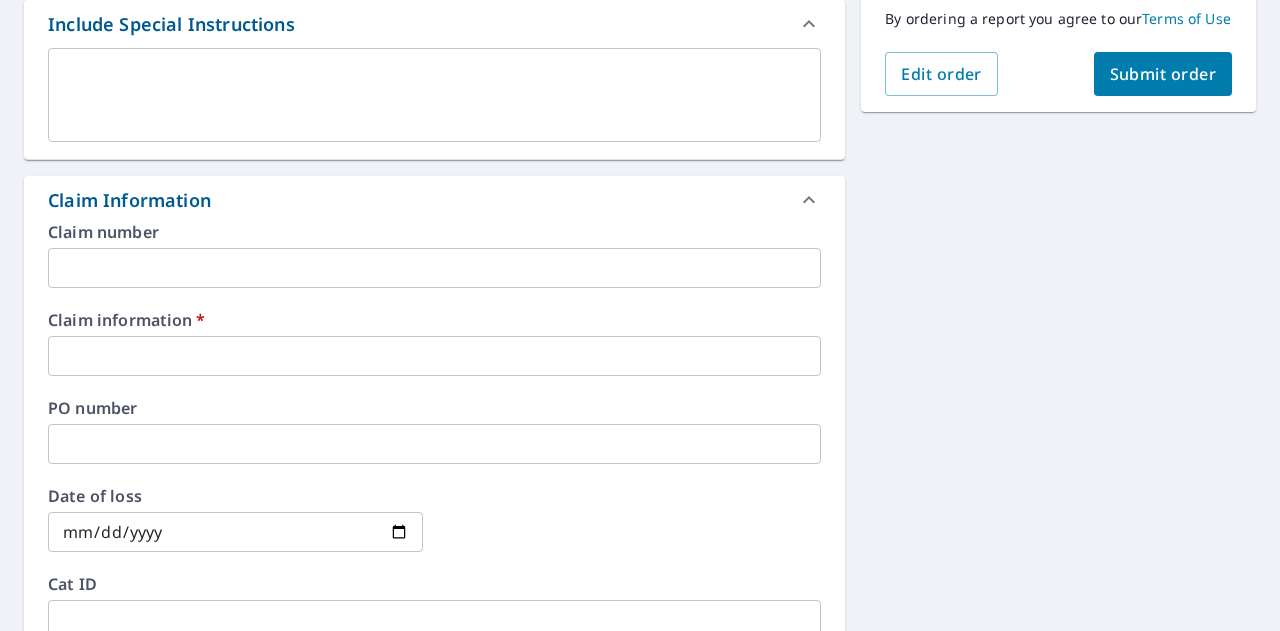 scroll, scrollTop: 565, scrollLeft: 0, axis: vertical 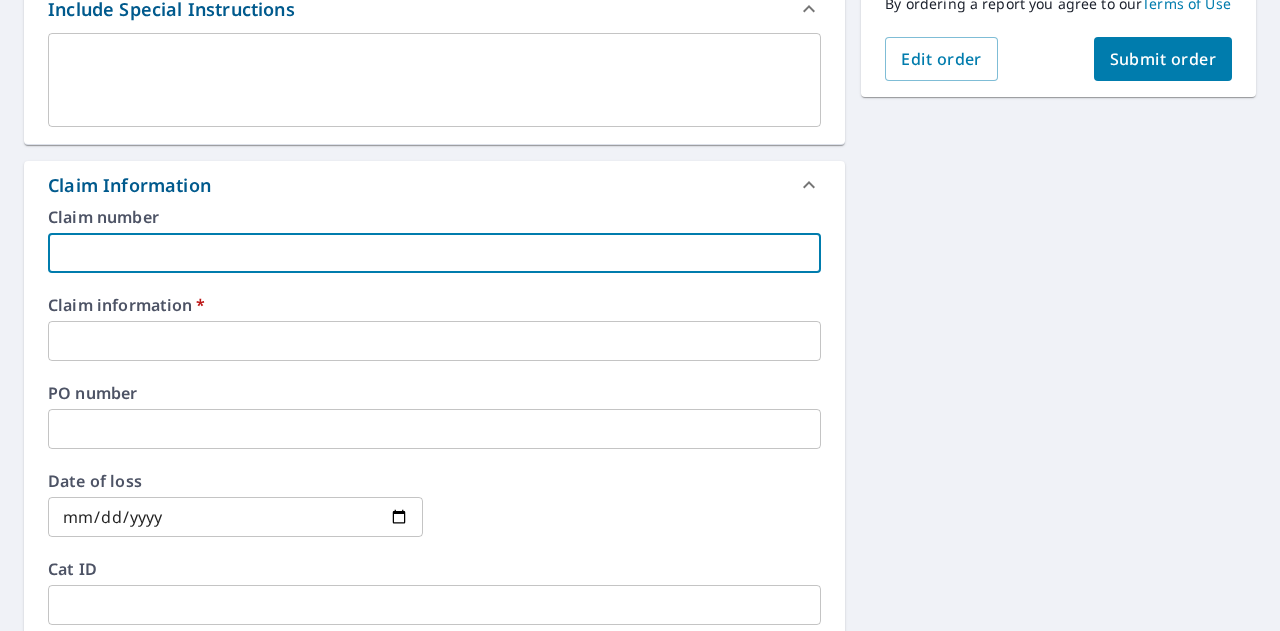 click at bounding box center (434, 253) 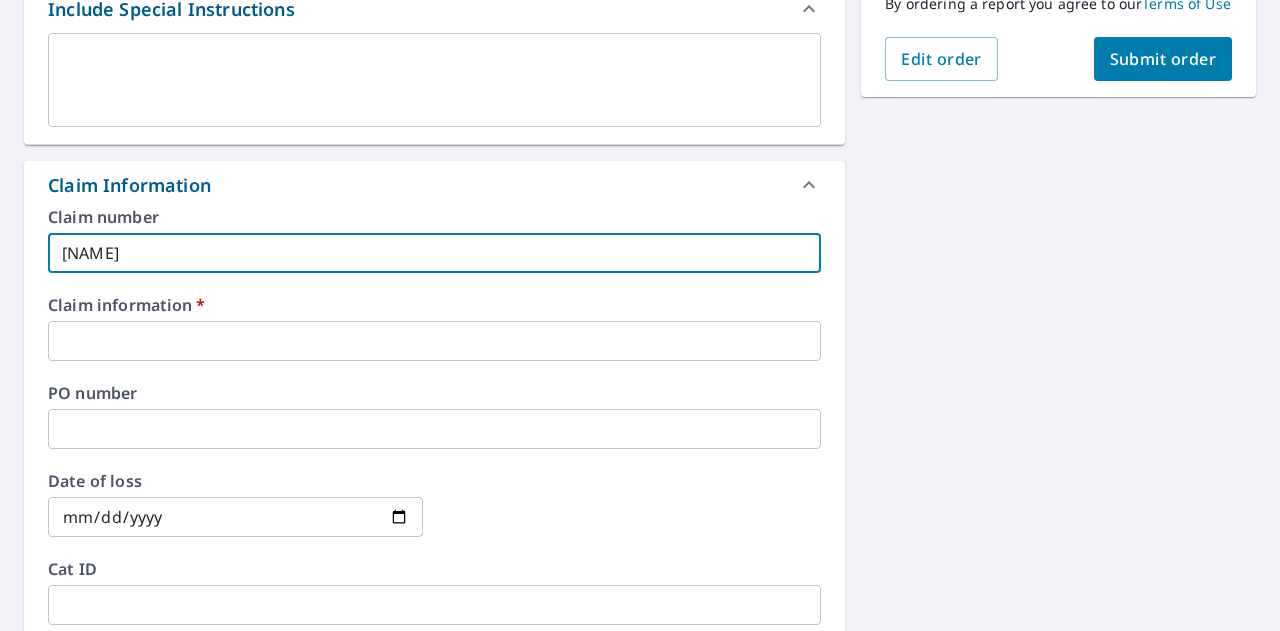 checkbox on "true" 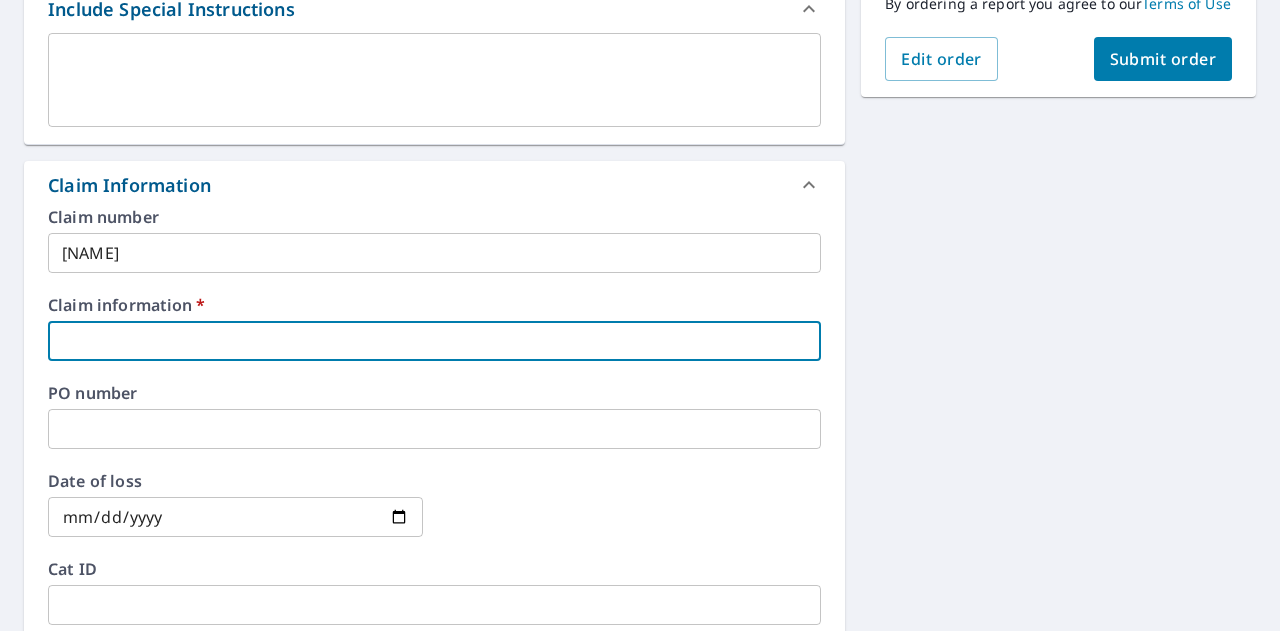 click at bounding box center [434, 341] 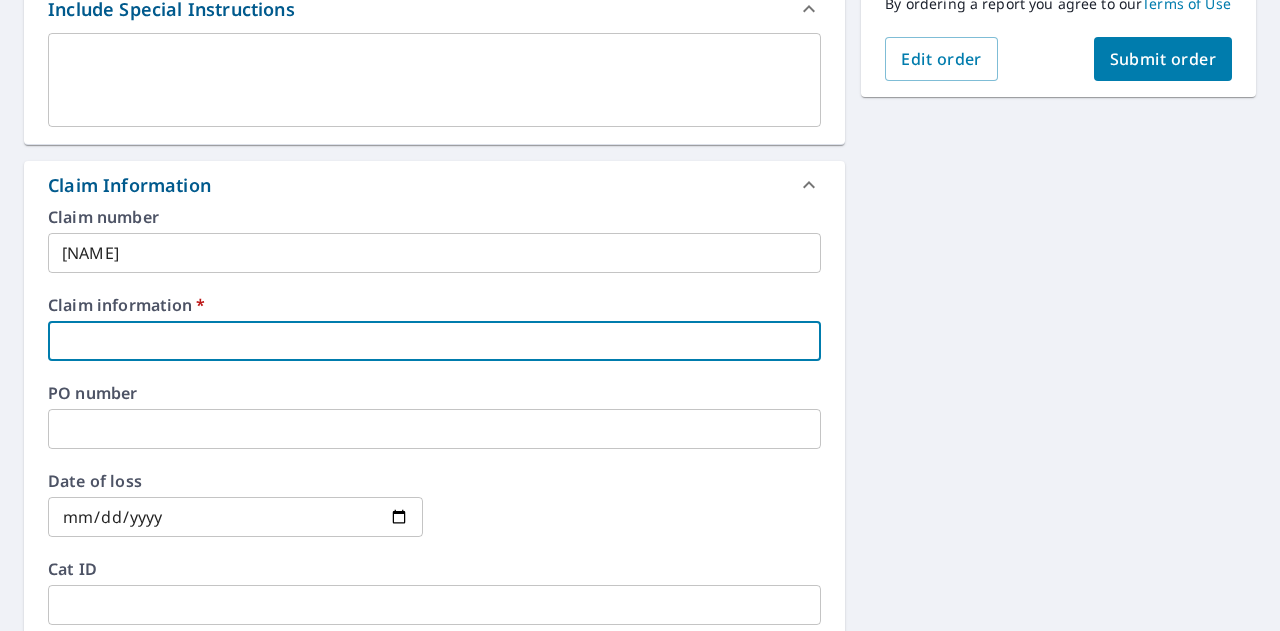type on "[NUMBER]" 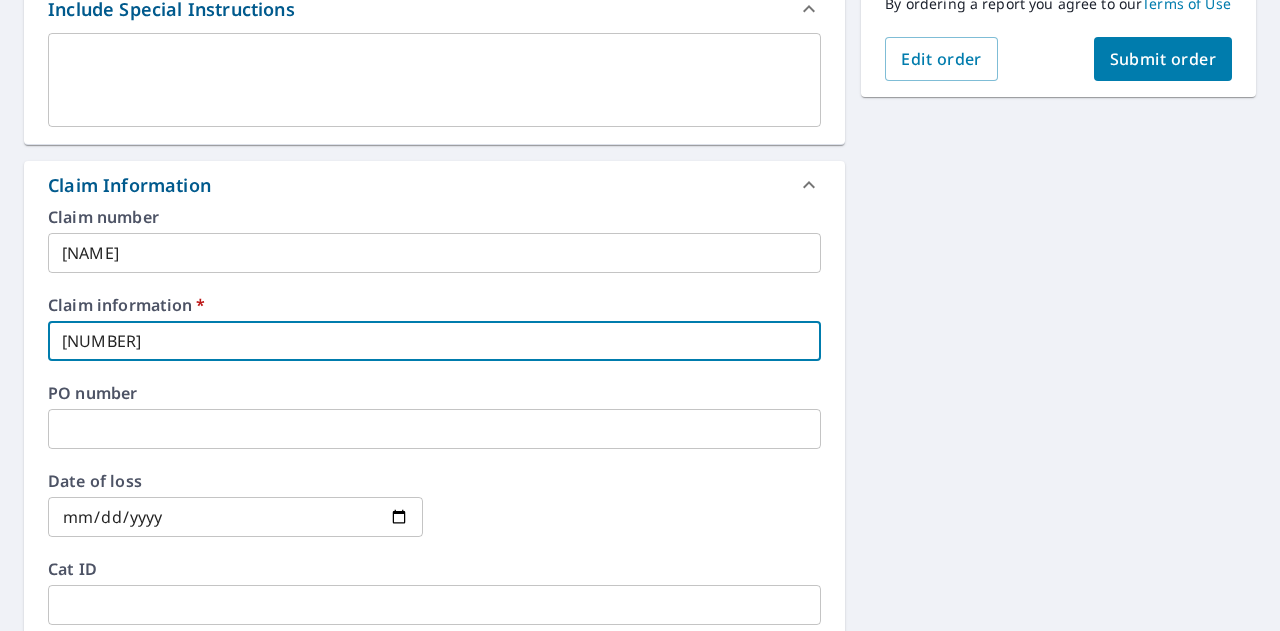 checkbox on "true" 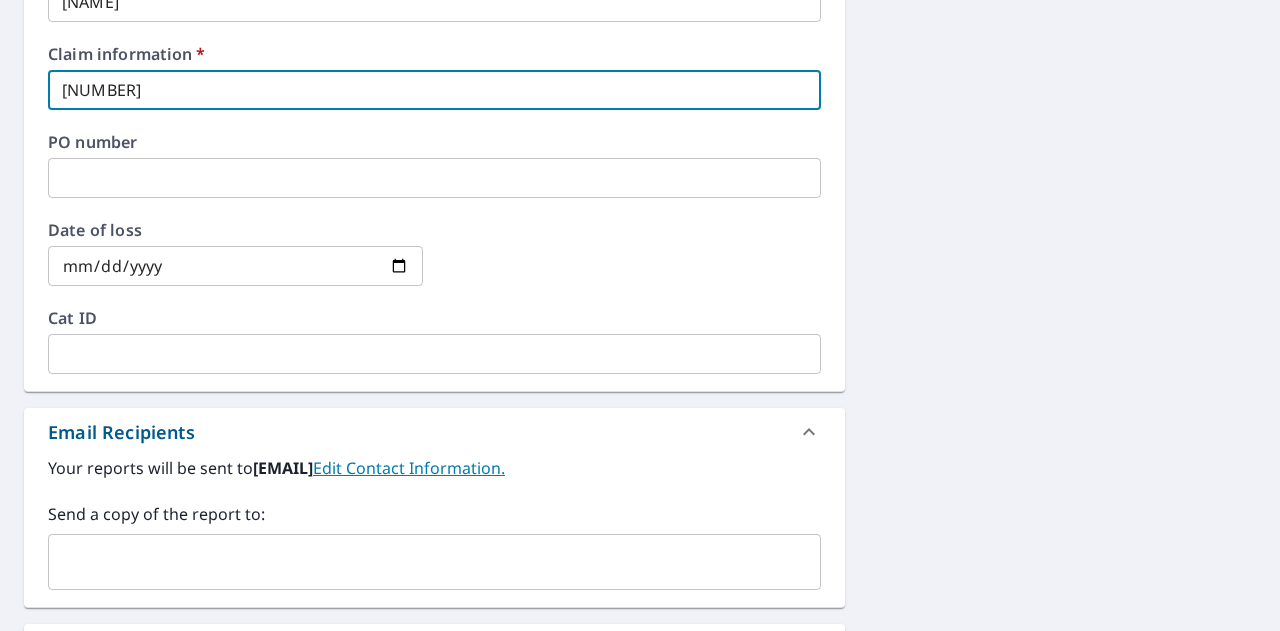 scroll, scrollTop: 818, scrollLeft: 0, axis: vertical 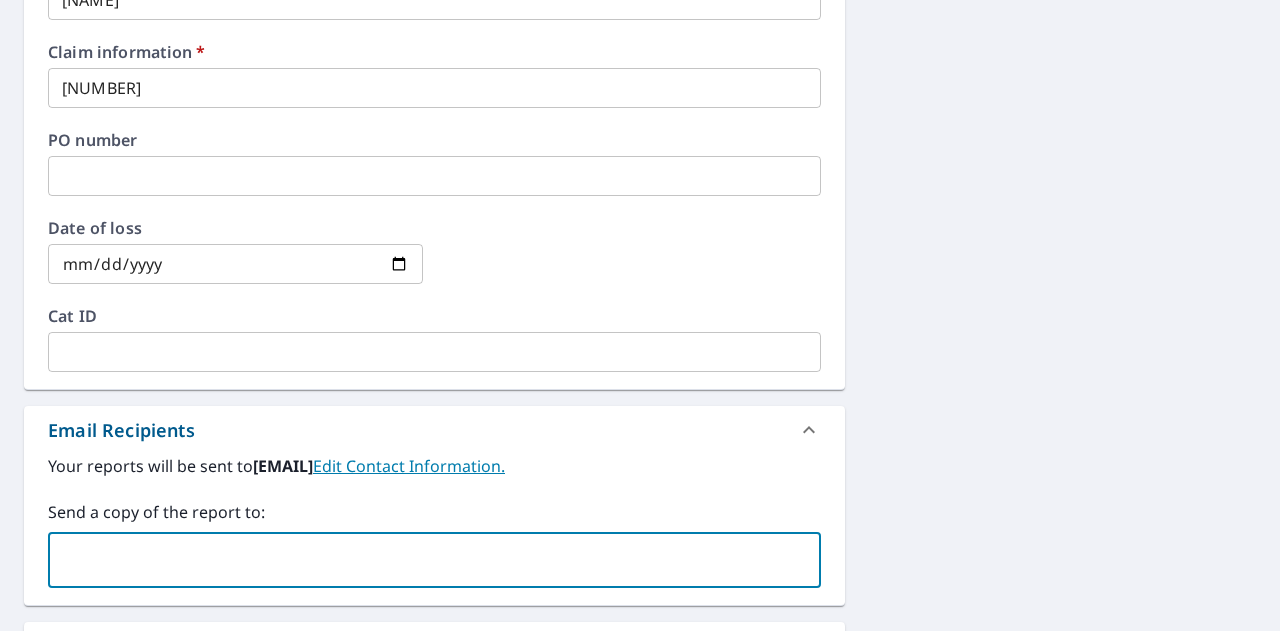 paste on "[NAME] [LAST_NAME] [EMAIL]" 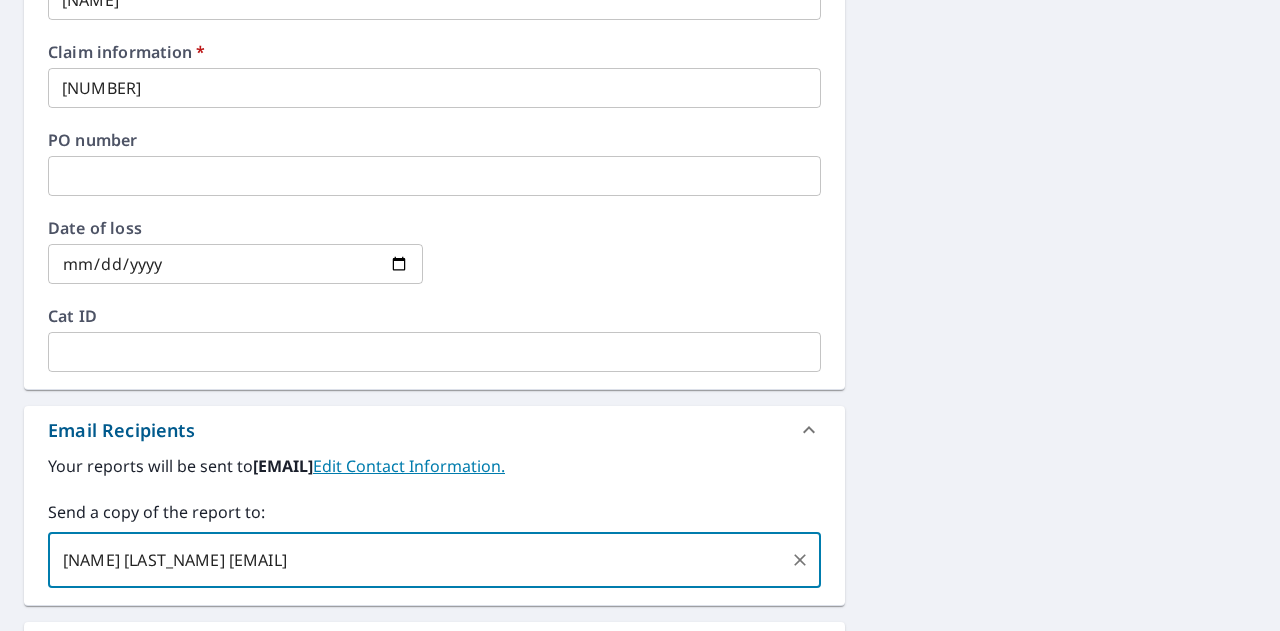 click on "[NAME] [LAST_NAME] [EMAIL]" at bounding box center (419, 560) 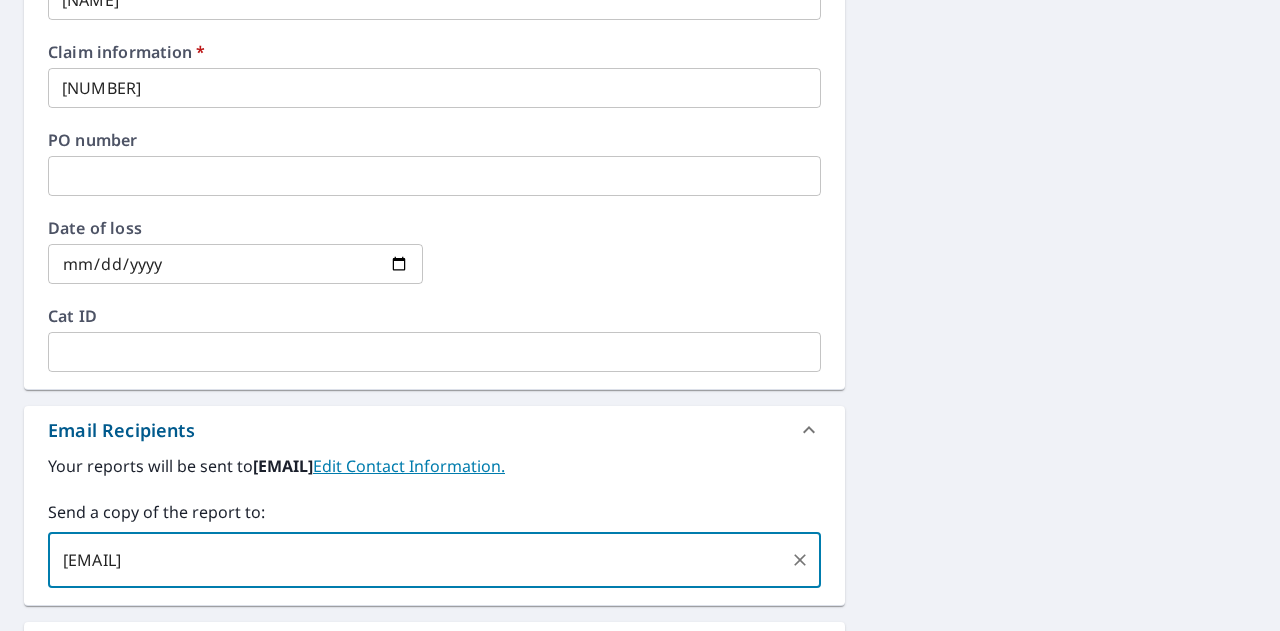 click on "[EMAIL]" at bounding box center (419, 560) 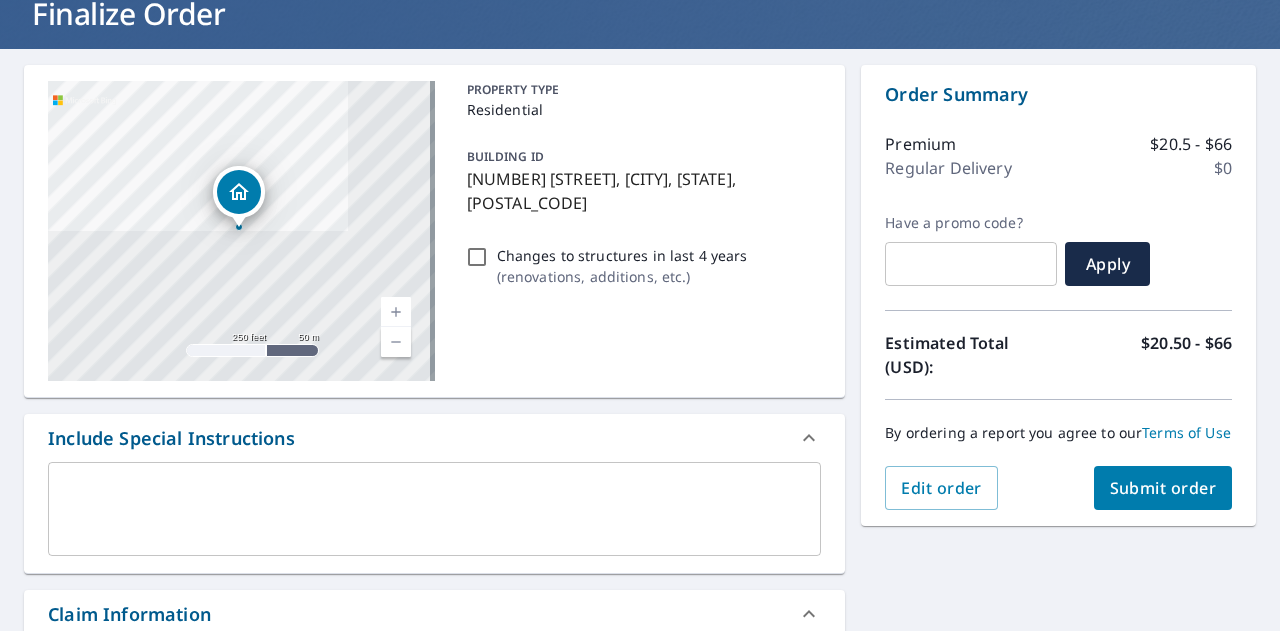 scroll, scrollTop: 138, scrollLeft: 0, axis: vertical 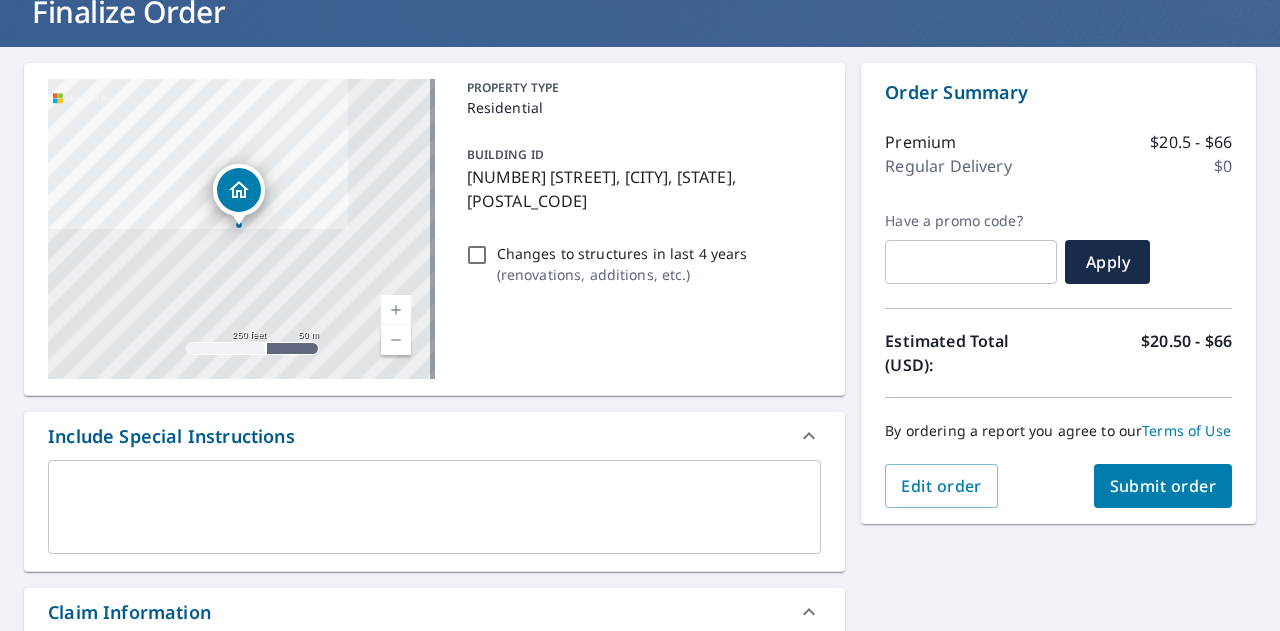 type on "[EMAIL]" 